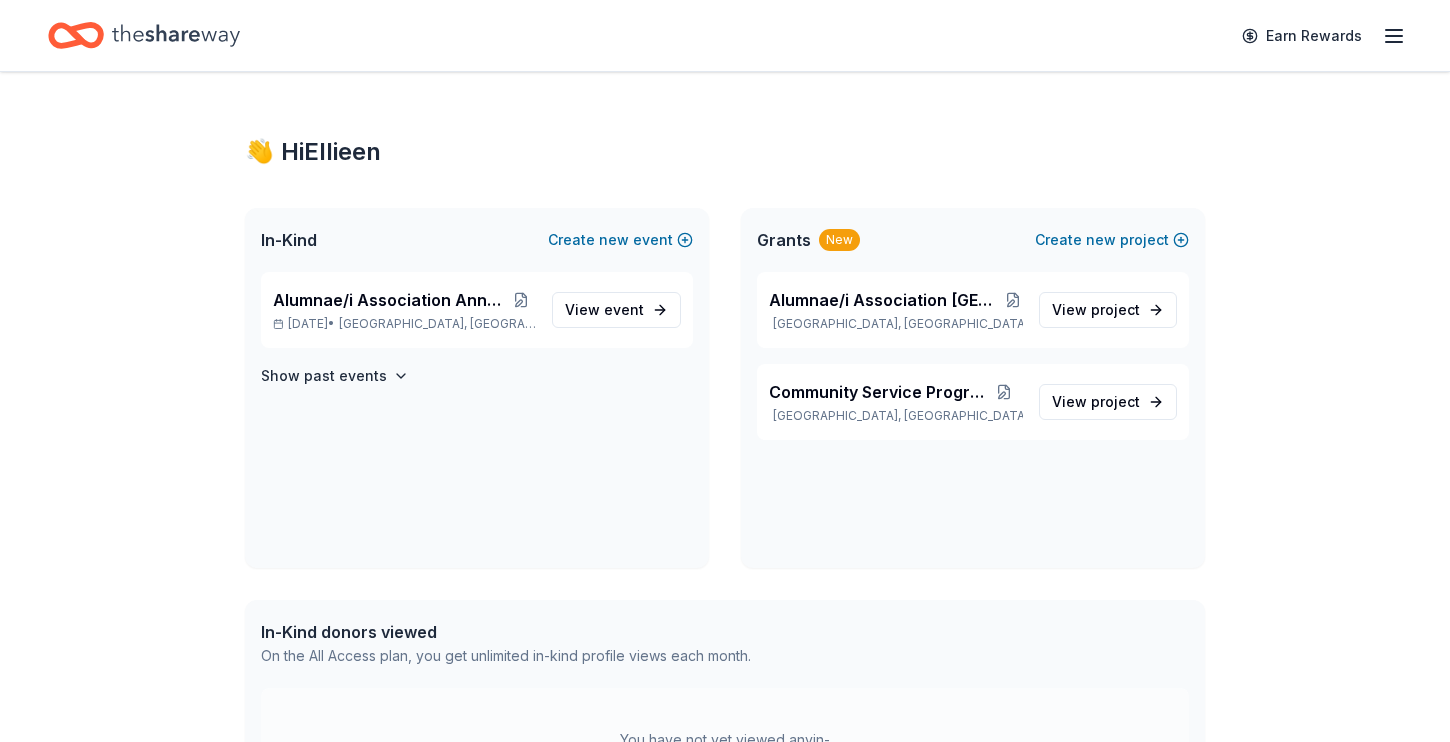 scroll, scrollTop: 0, scrollLeft: 0, axis: both 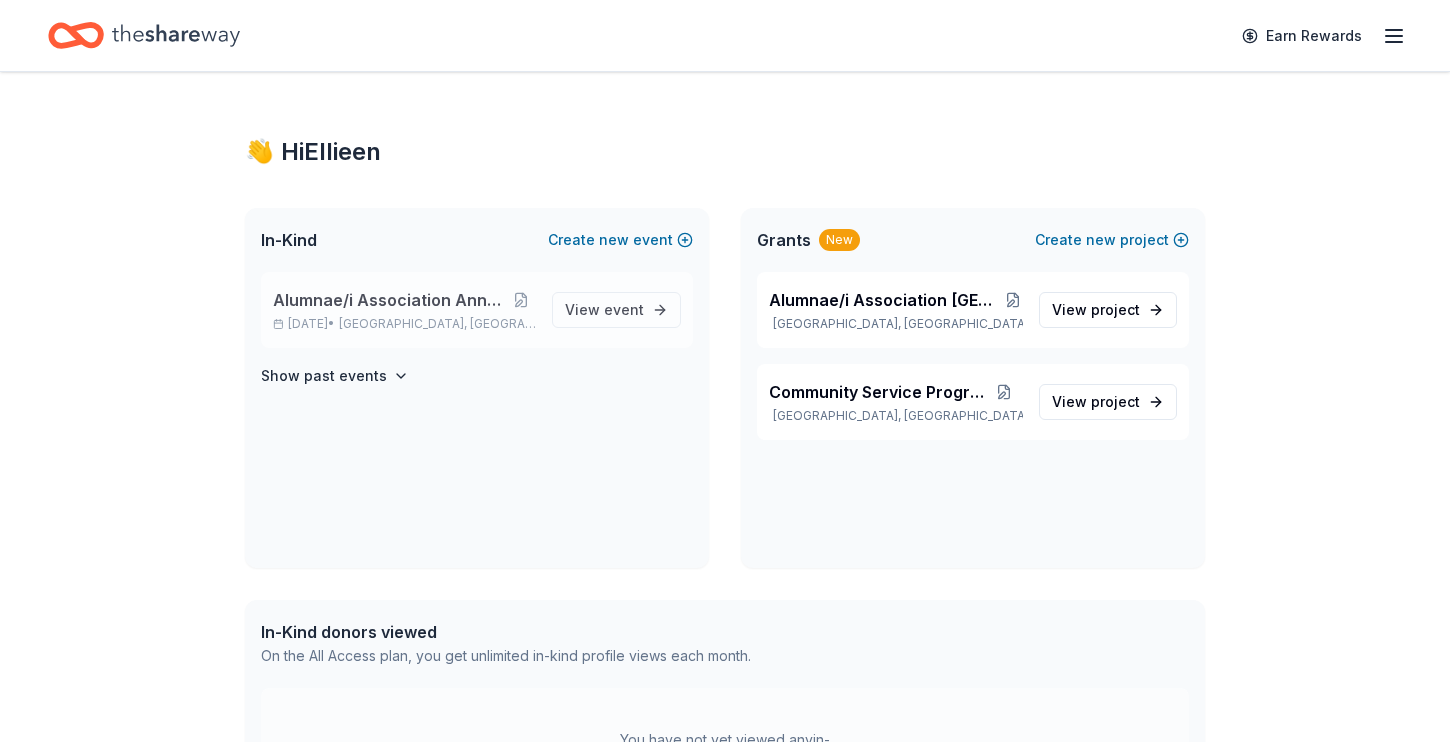 click on "Alumnae/i Association Annual Luncheon" at bounding box center [390, 300] 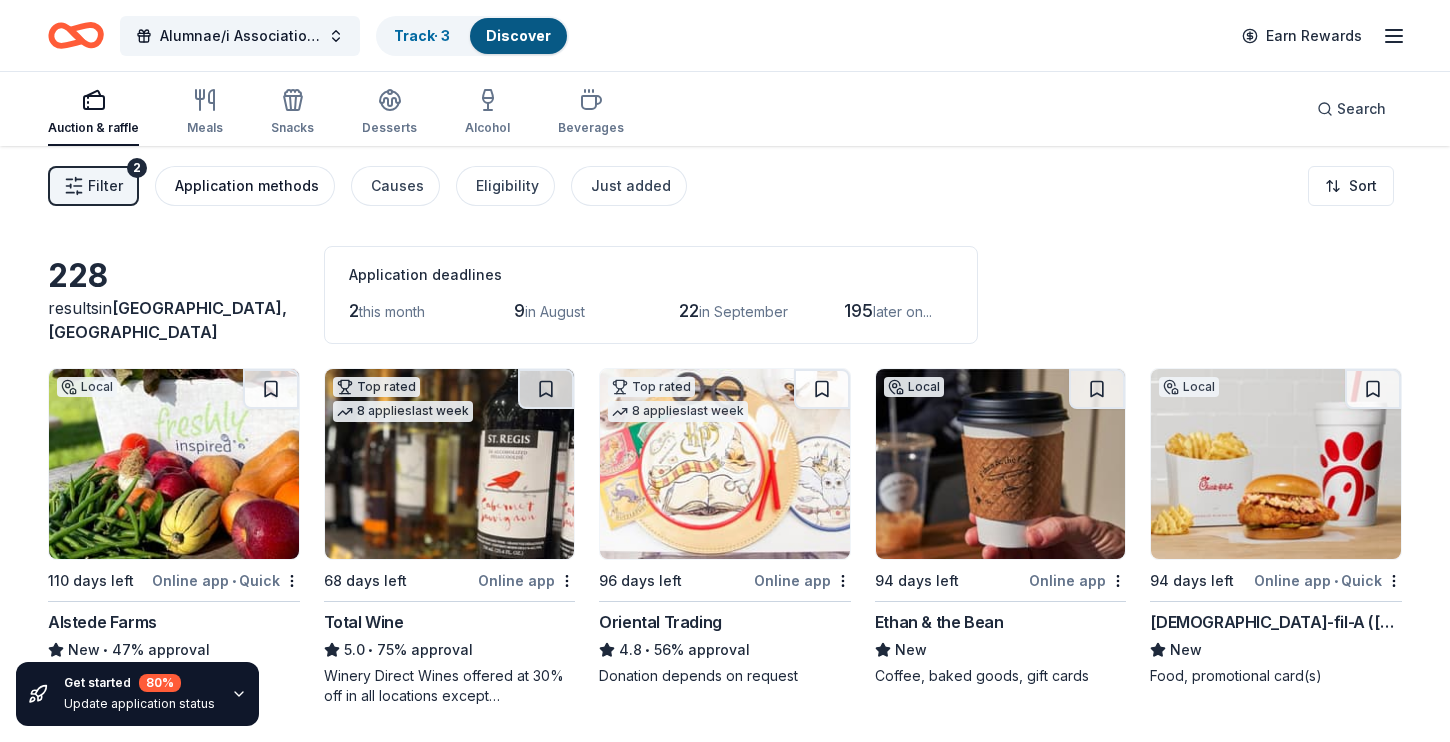 click on "Application methods" at bounding box center [247, 186] 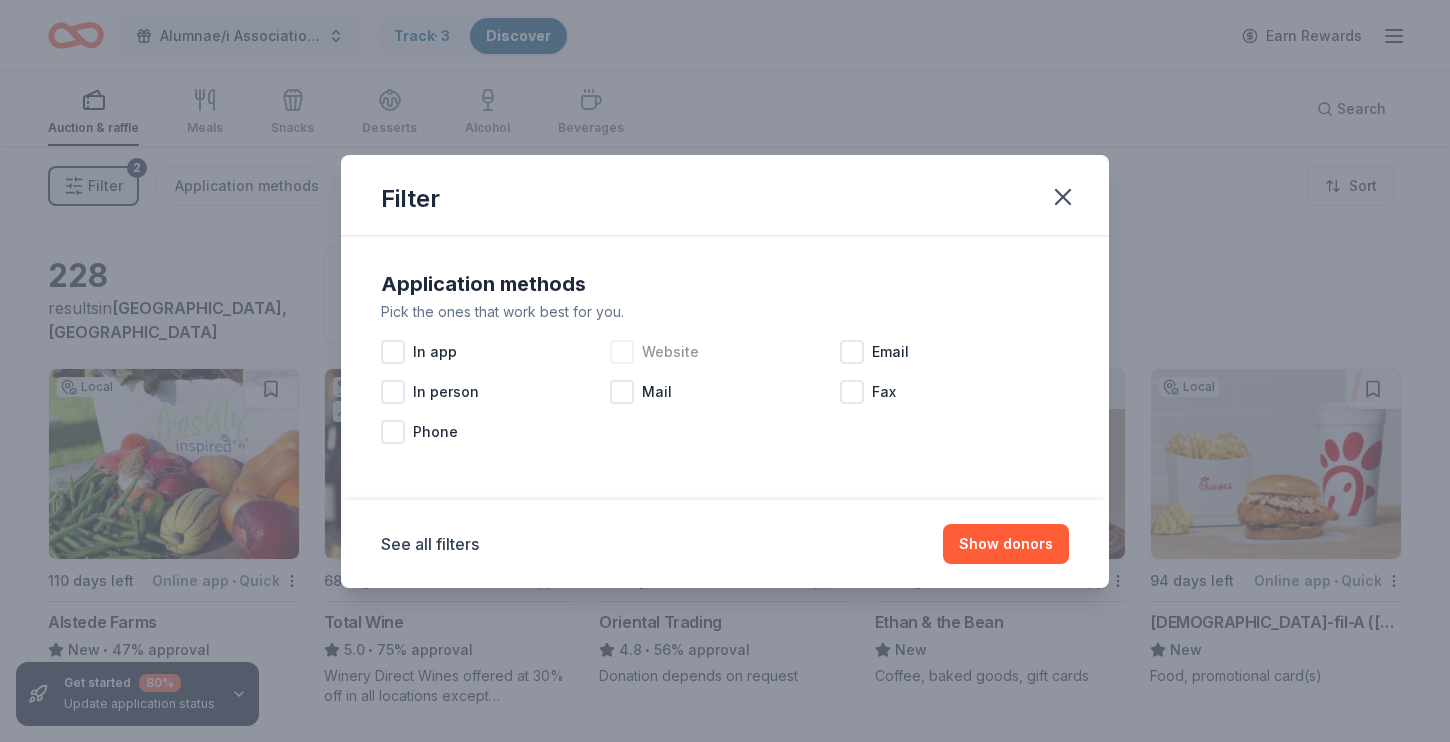 click at bounding box center (622, 352) 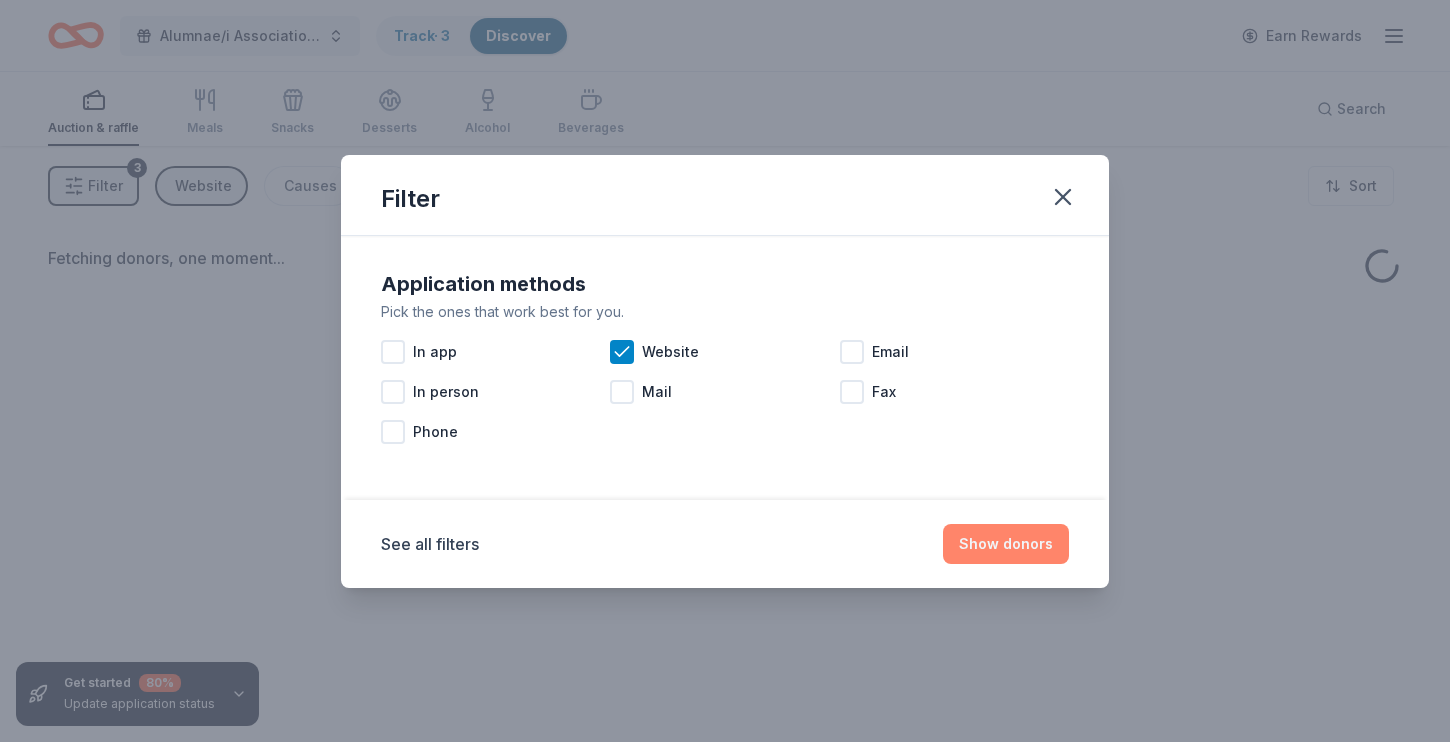 click on "Show    donors" at bounding box center [1006, 544] 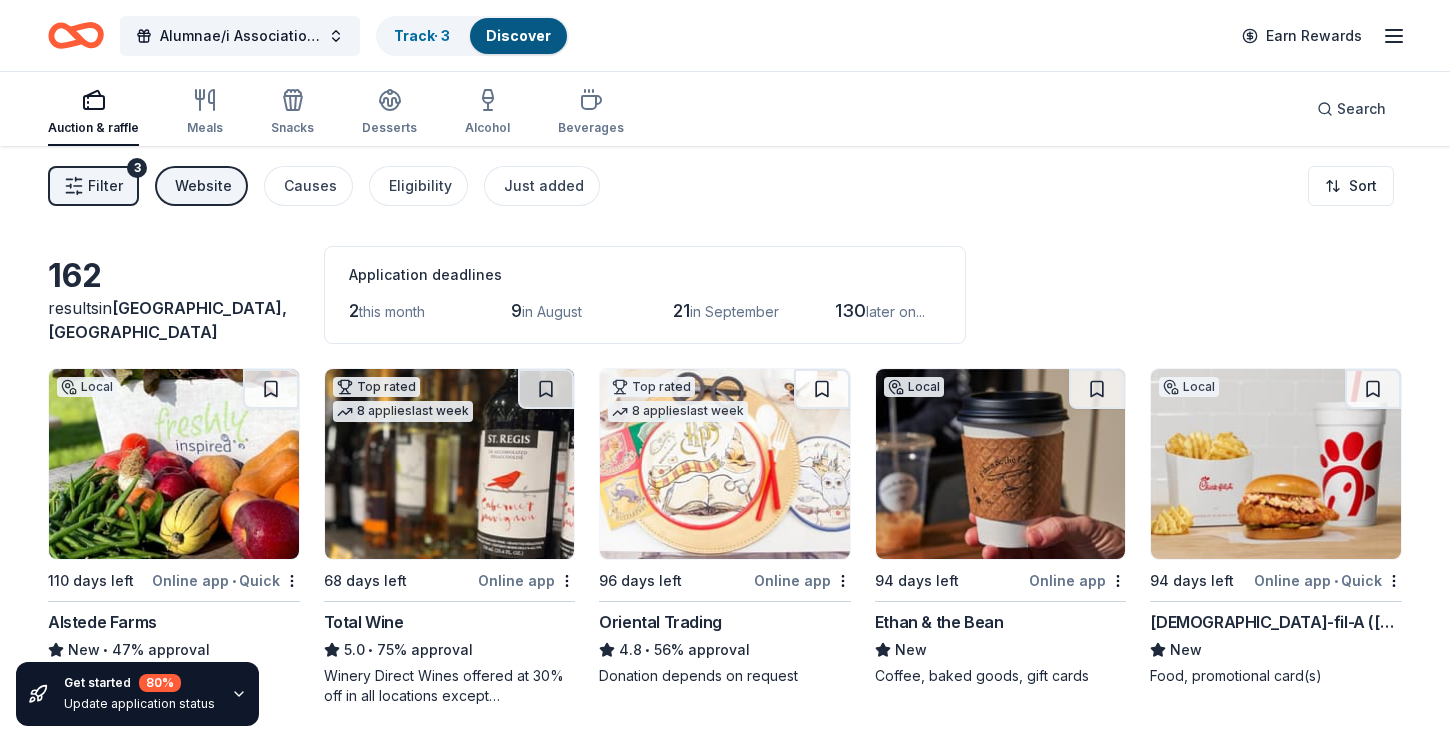 type 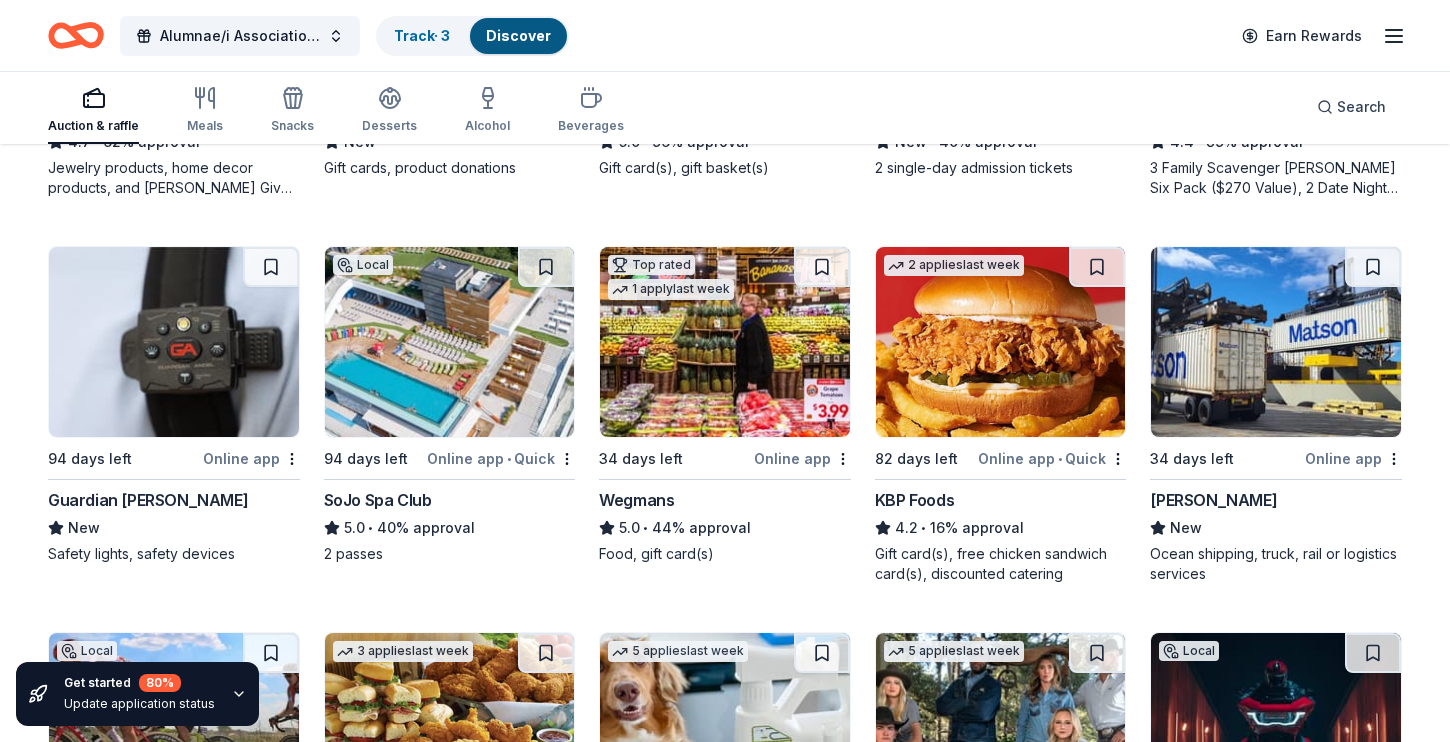 scroll, scrollTop: 1320, scrollLeft: 0, axis: vertical 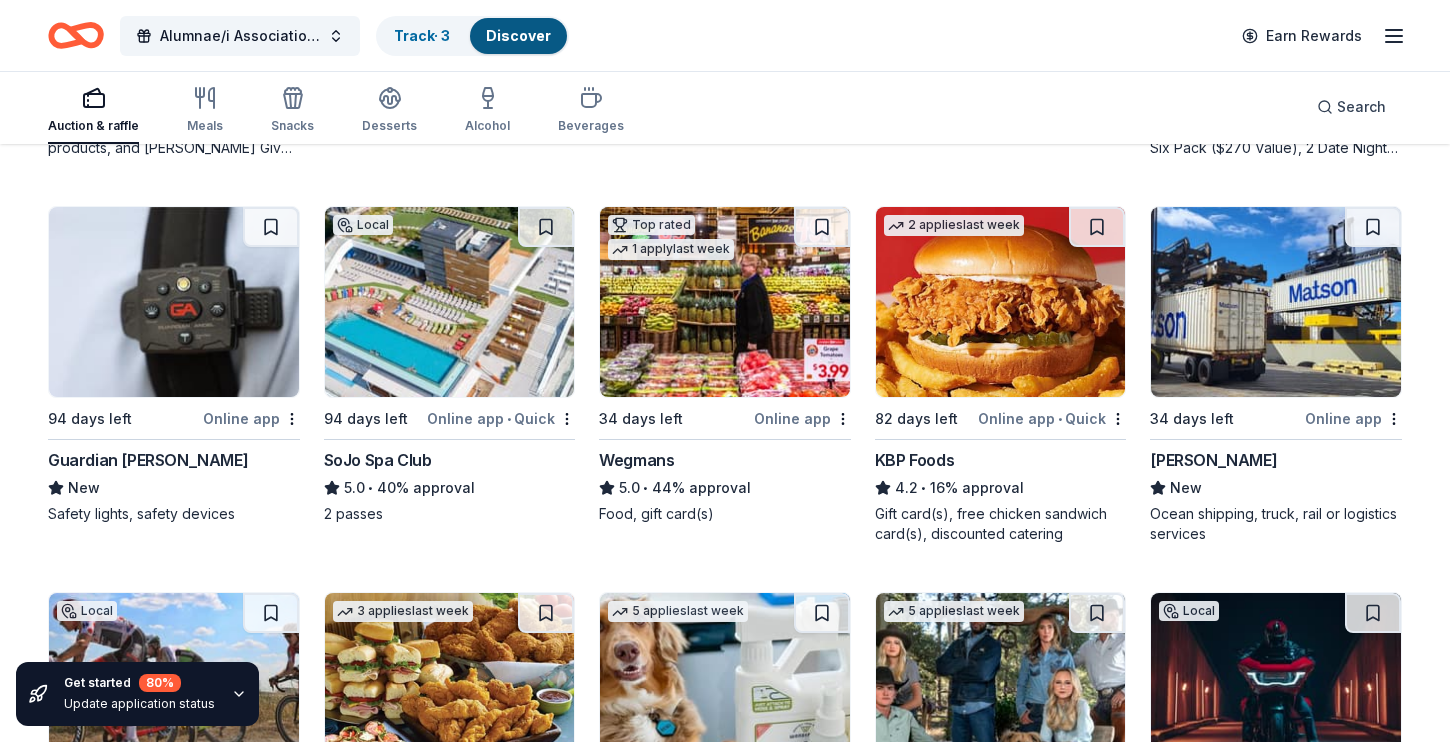 click at bounding box center (450, 302) 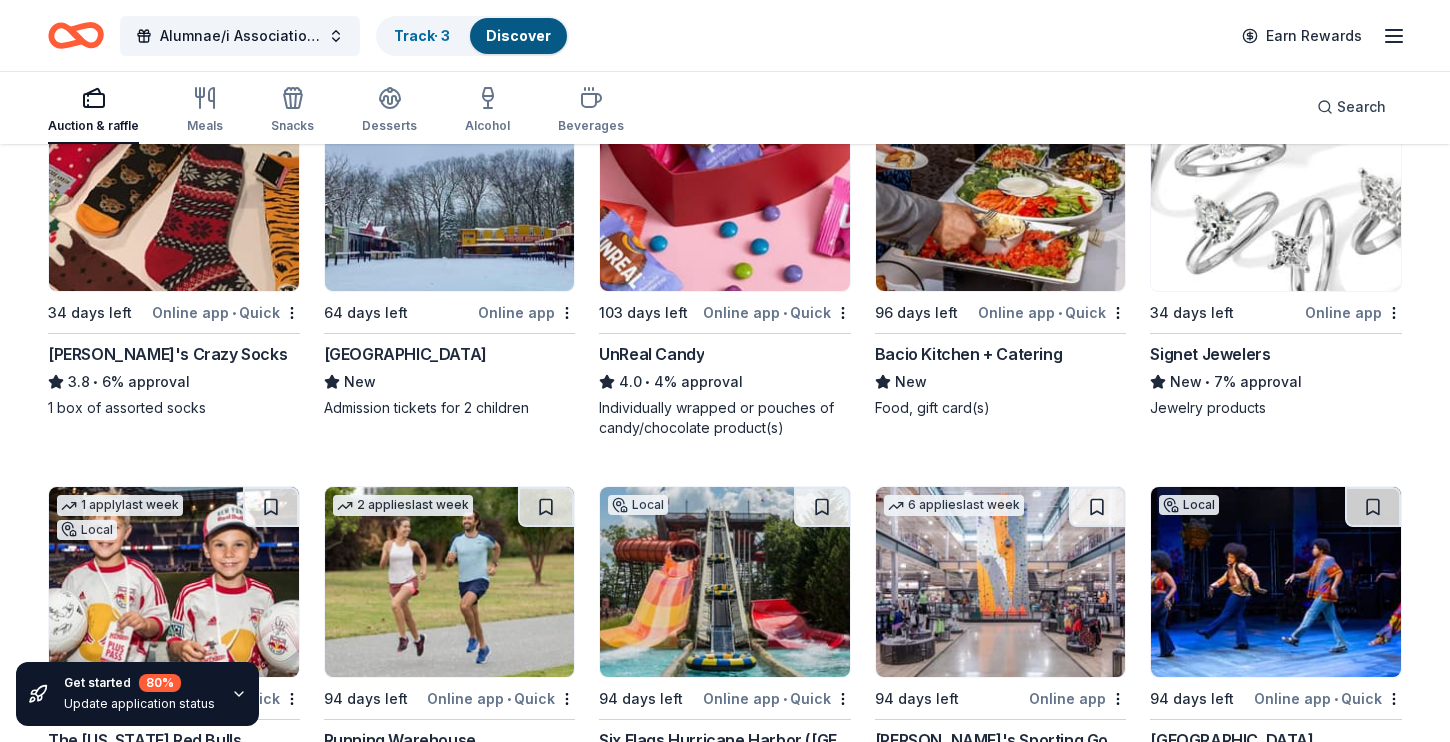 scroll, scrollTop: 5982, scrollLeft: 0, axis: vertical 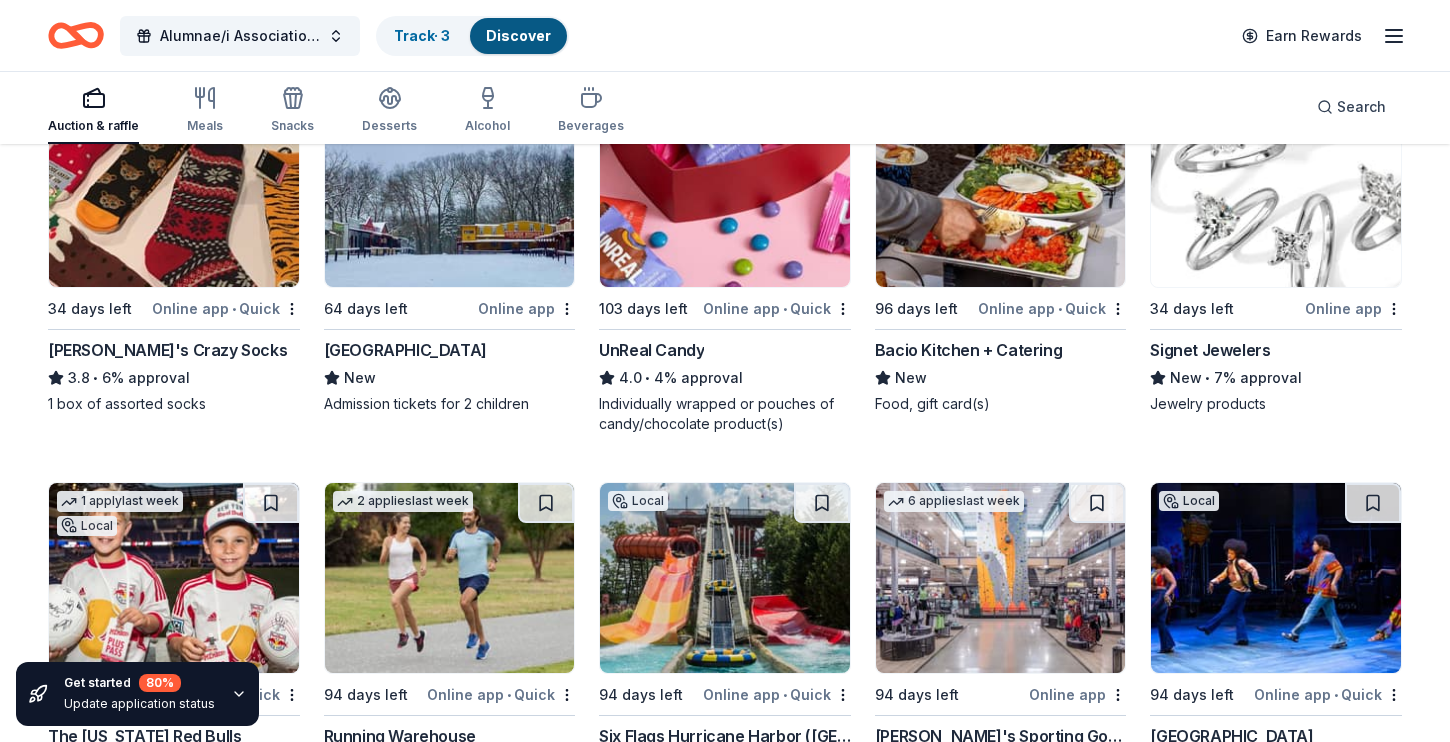 click on "4   applies  last week 34 days left Online app Signet Jewelers New • 7% approval Jewelry products" at bounding box center [1276, 255] 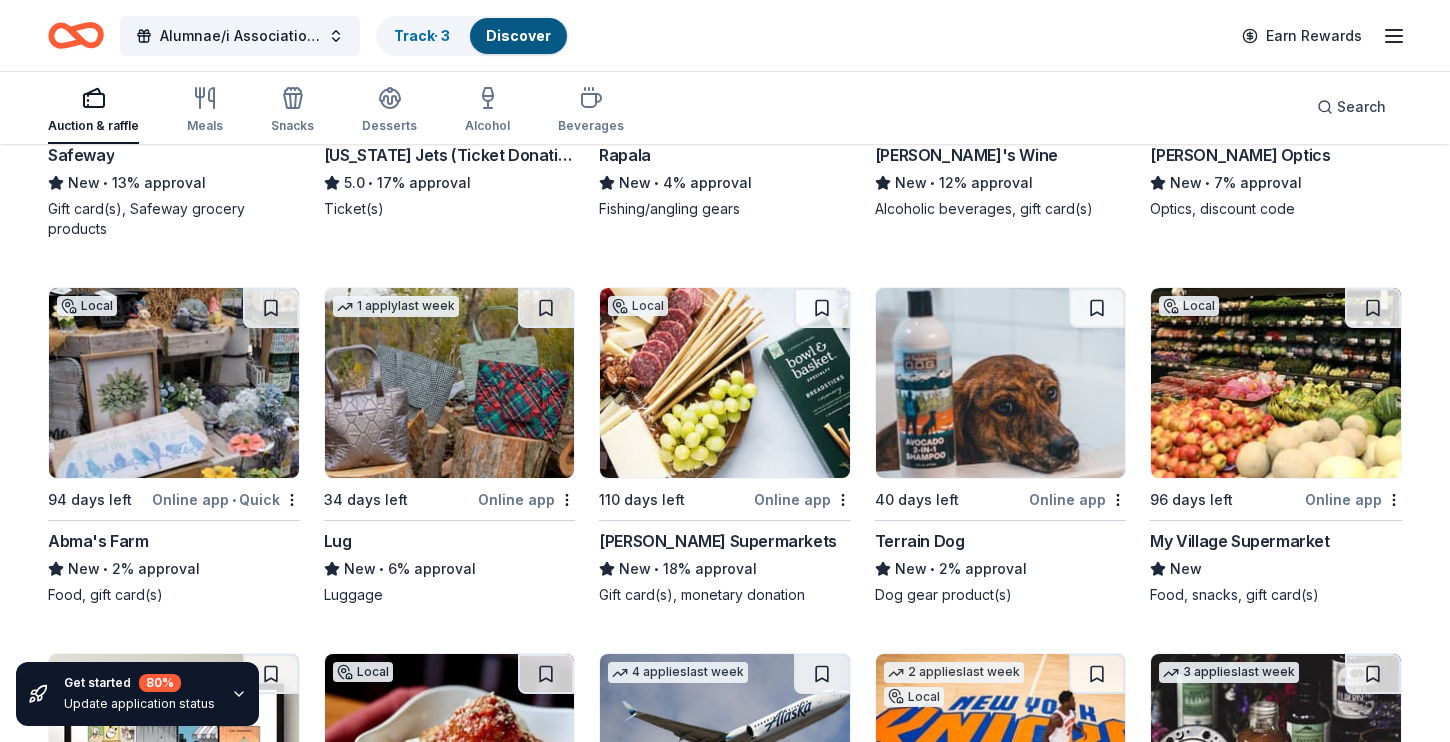scroll, scrollTop: 6982, scrollLeft: 0, axis: vertical 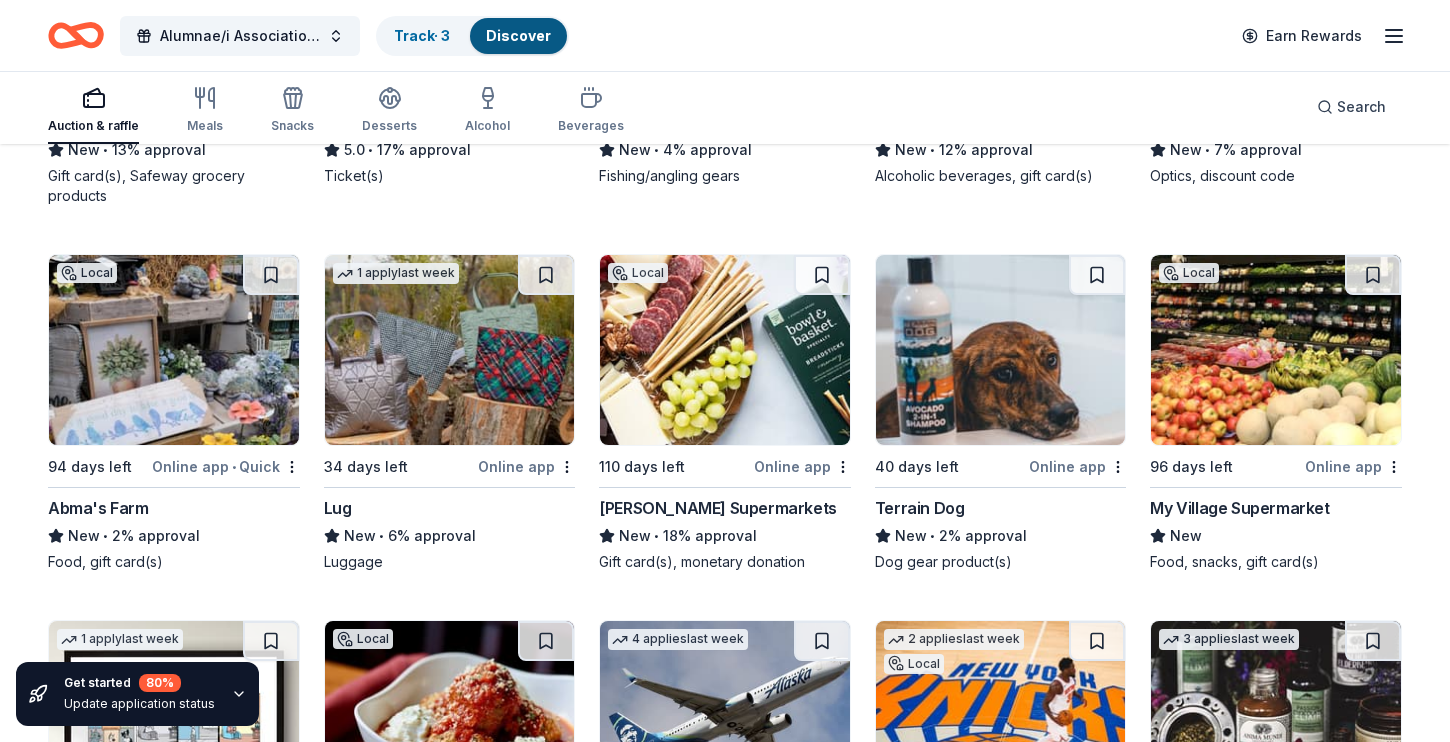 click at bounding box center [450, 350] 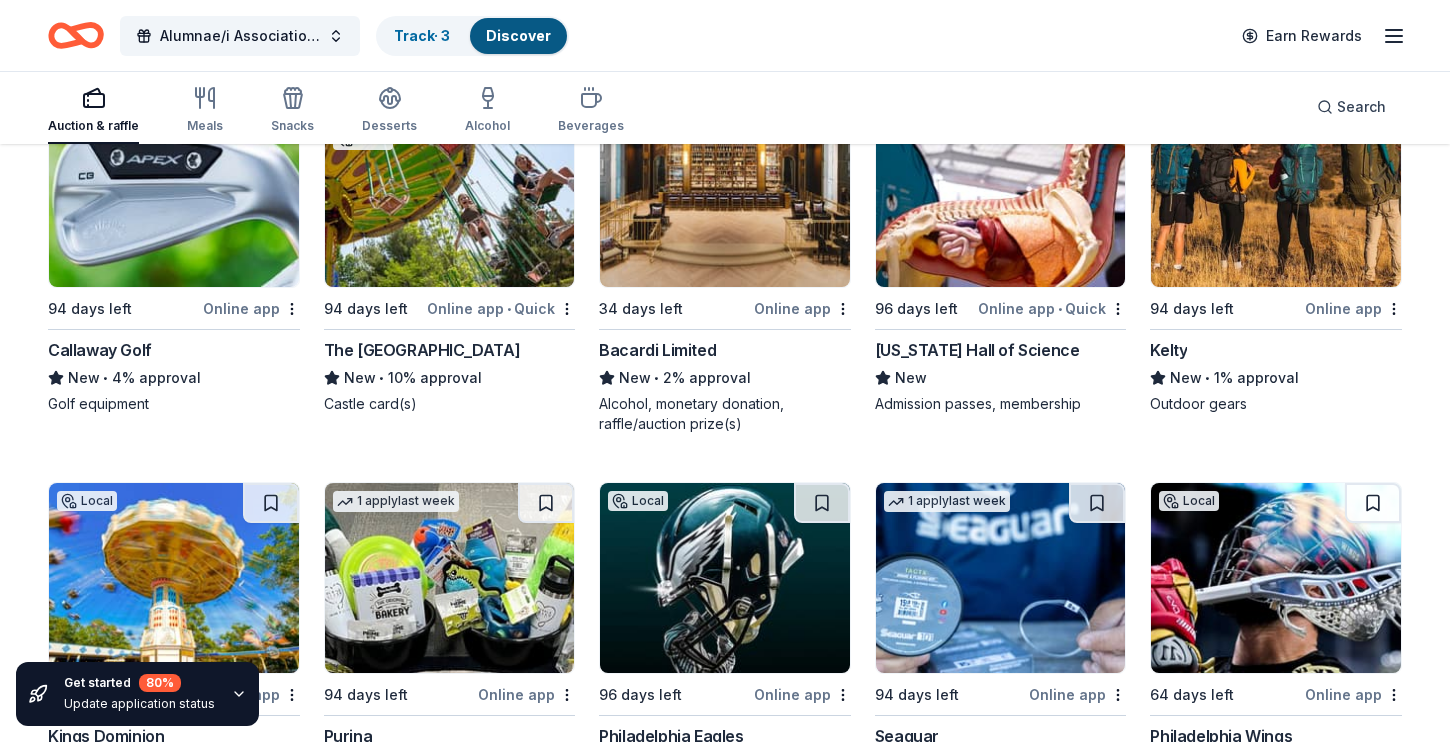 scroll, scrollTop: 8262, scrollLeft: 0, axis: vertical 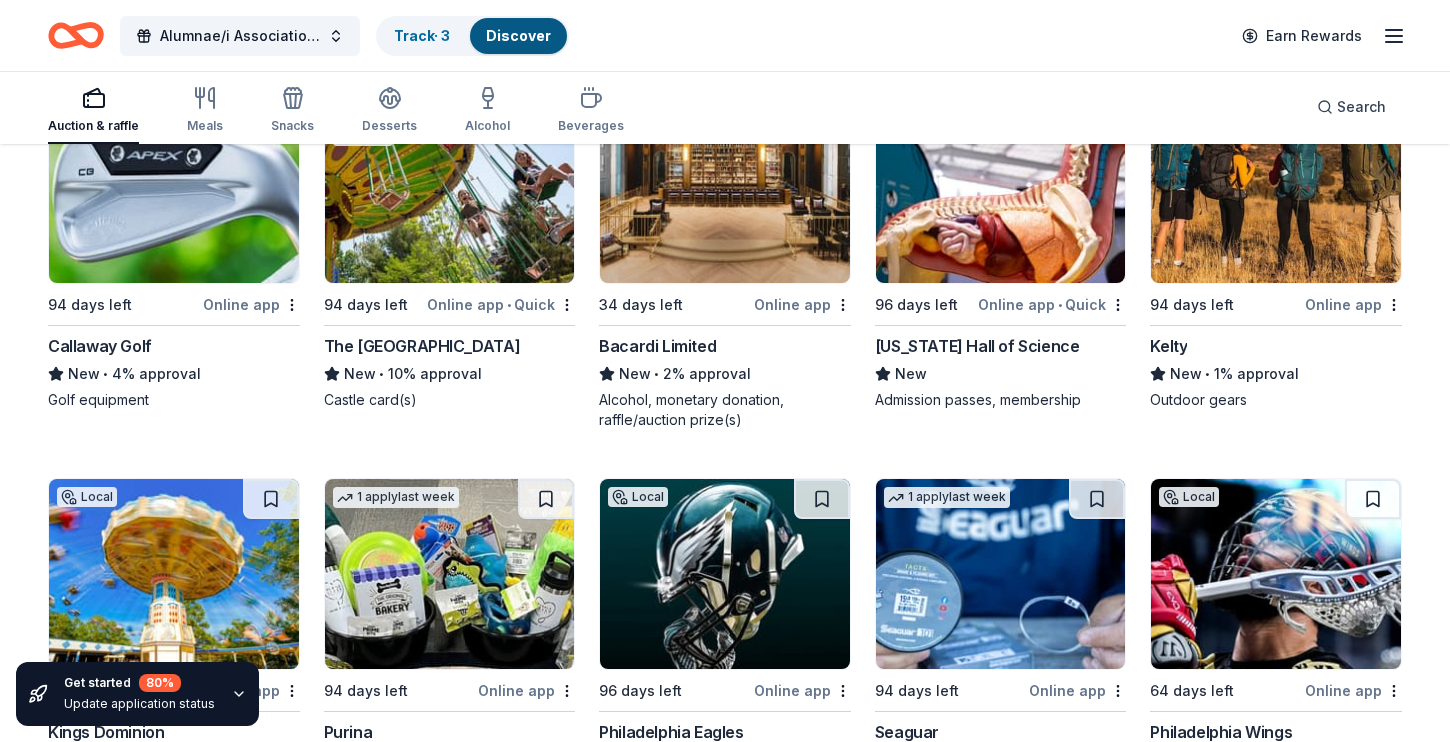 click on "Callaway Golf" at bounding box center [100, 346] 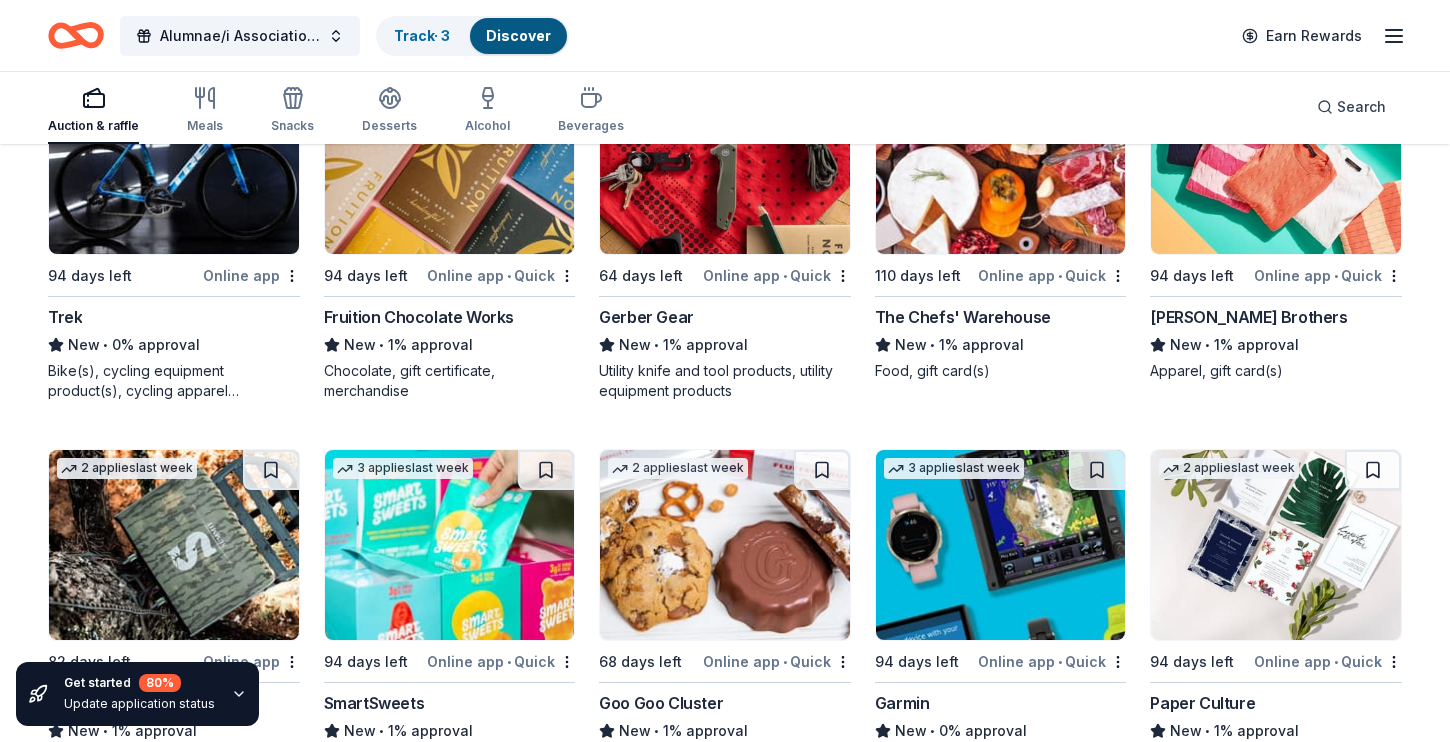 scroll, scrollTop: 10954, scrollLeft: 0, axis: vertical 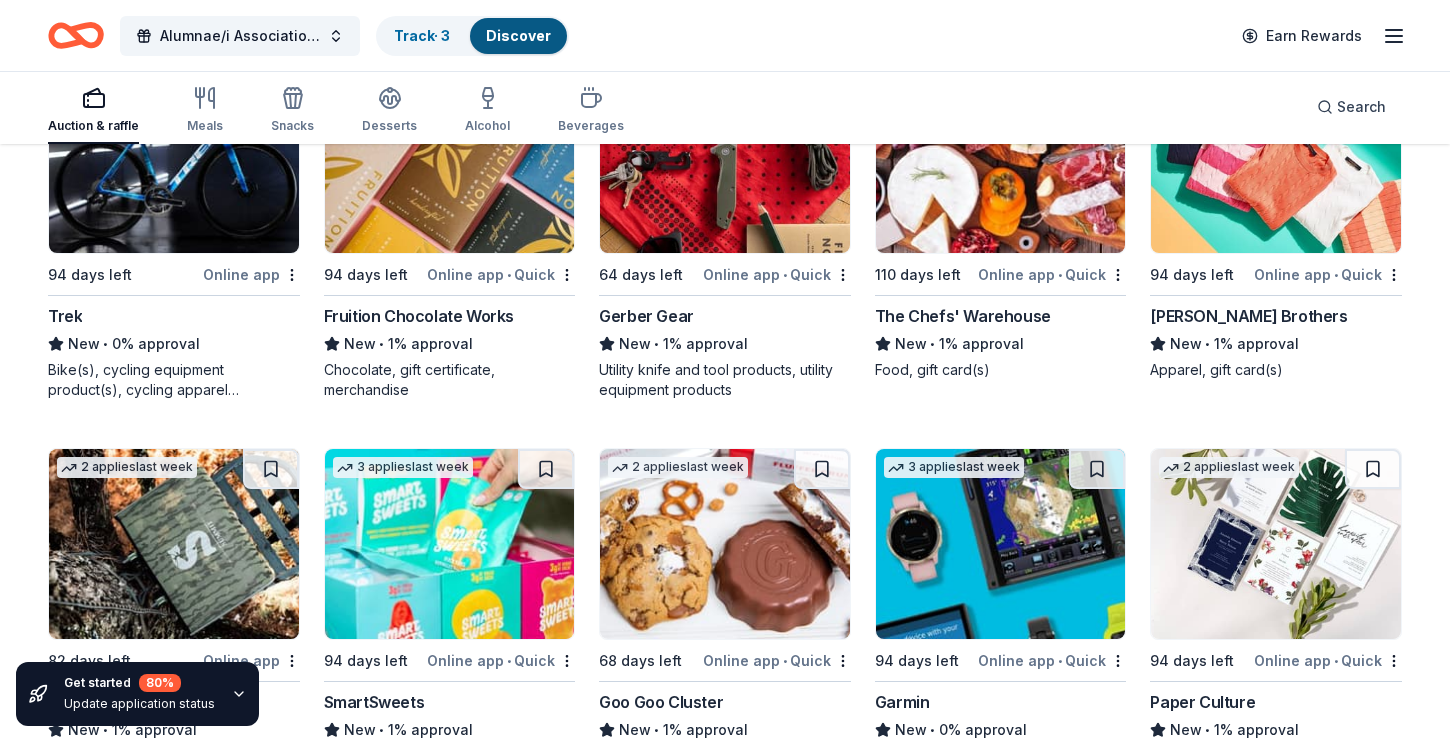click on "New • 1% approval" at bounding box center (1276, 344) 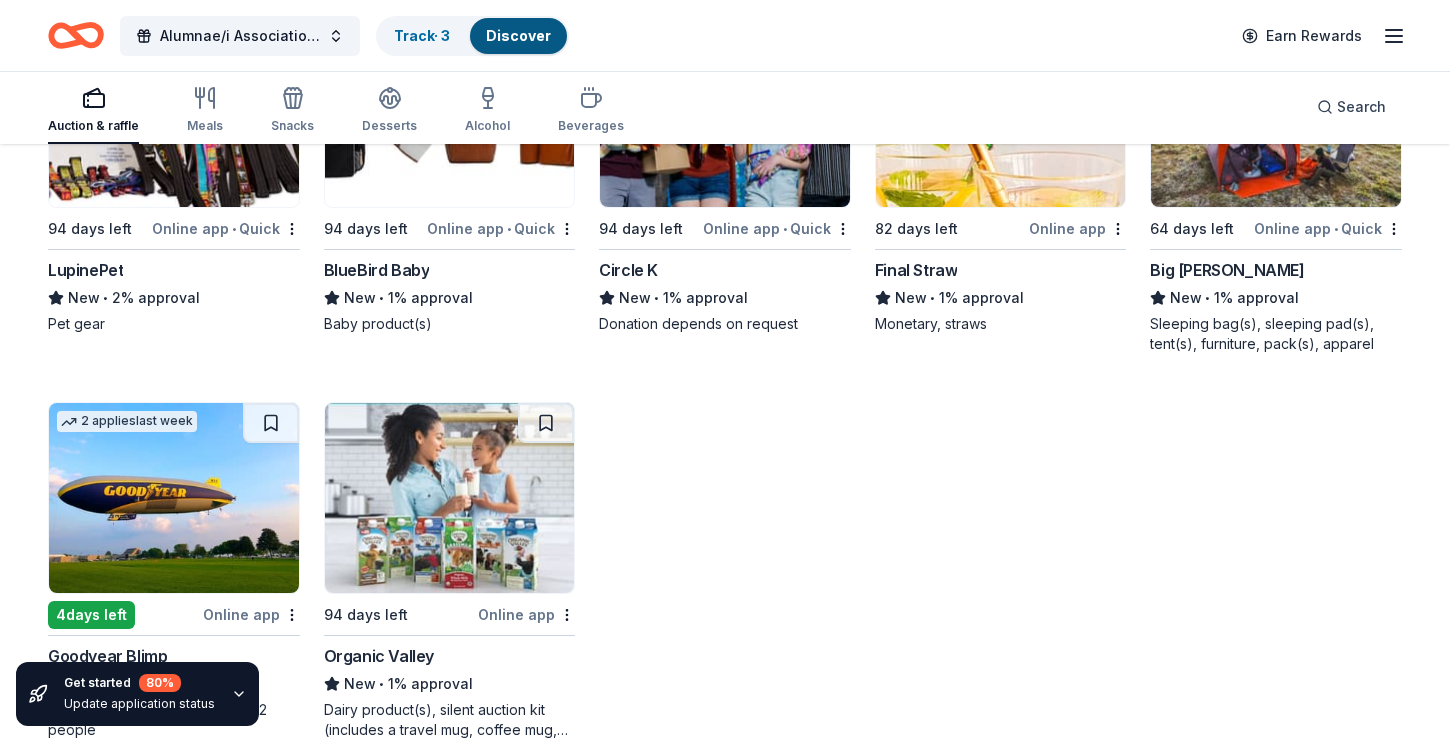 scroll, scrollTop: 12196, scrollLeft: 0, axis: vertical 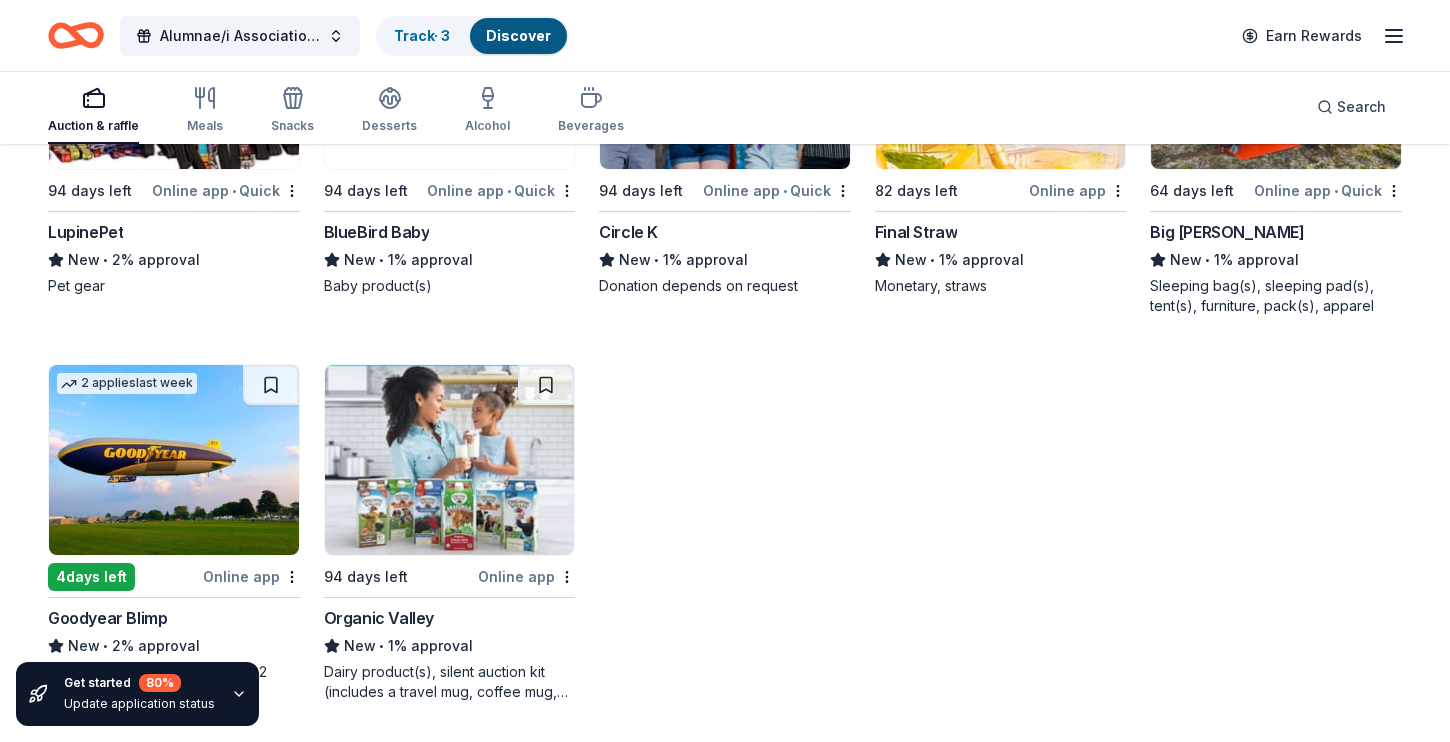 click on "Local 110 days left Online app • Quick Alstede Farms New • 47% approval Food, gift certificate(s), ticket(s) Top rated 8   applies  last week 68 days left Online app Total Wine 5.0 • 75% approval Winery Direct Wines offered at 30% off in all locations except CT, MA, and other select markets; Private Wine Class for 20 people in all locations except available in WI, CO, and other select markets Top rated 8   applies  last week 96 days left Online app Oriental Trading 4.8 • 56% approval Donation depends on request Local 94 days left Online app Ethan & the Bean New Coffee, baked goods, gift cards Local 94 days left Online app • Quick Chick-fil-A (Morris Plains) New Food, promotional card(s) Top rated 3   applies  last week 103 days left Online app Wawa Foundation 4.8 • 81% approval Wawa brand fruit drinks, teas, or water; Wawa gift basket (includes Wawa products and coupons) Top rated 24   applies  last week 94 days left Online app • Quick BarkBox 5.0 • 69% approval Dog toy(s), dog food Local New" at bounding box center [725, -5563] 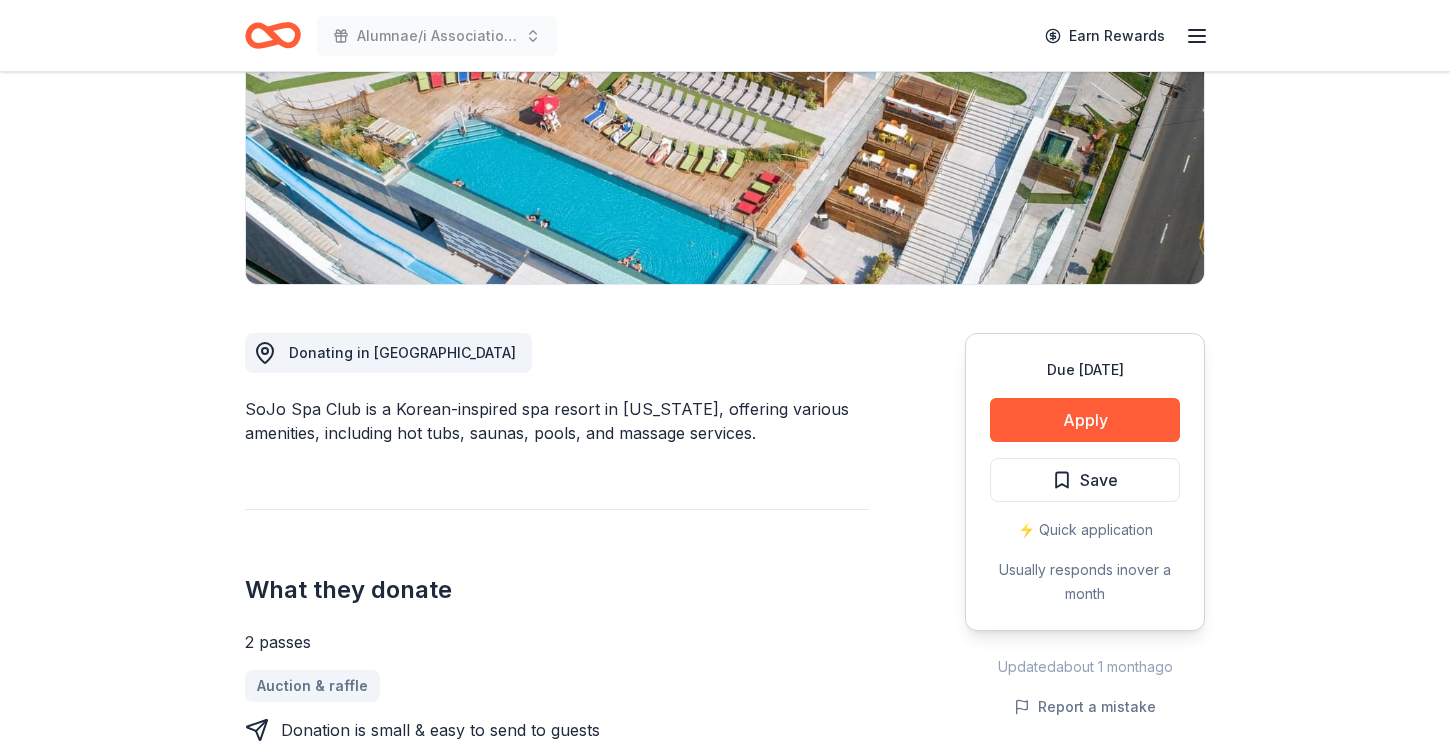 scroll, scrollTop: 320, scrollLeft: 0, axis: vertical 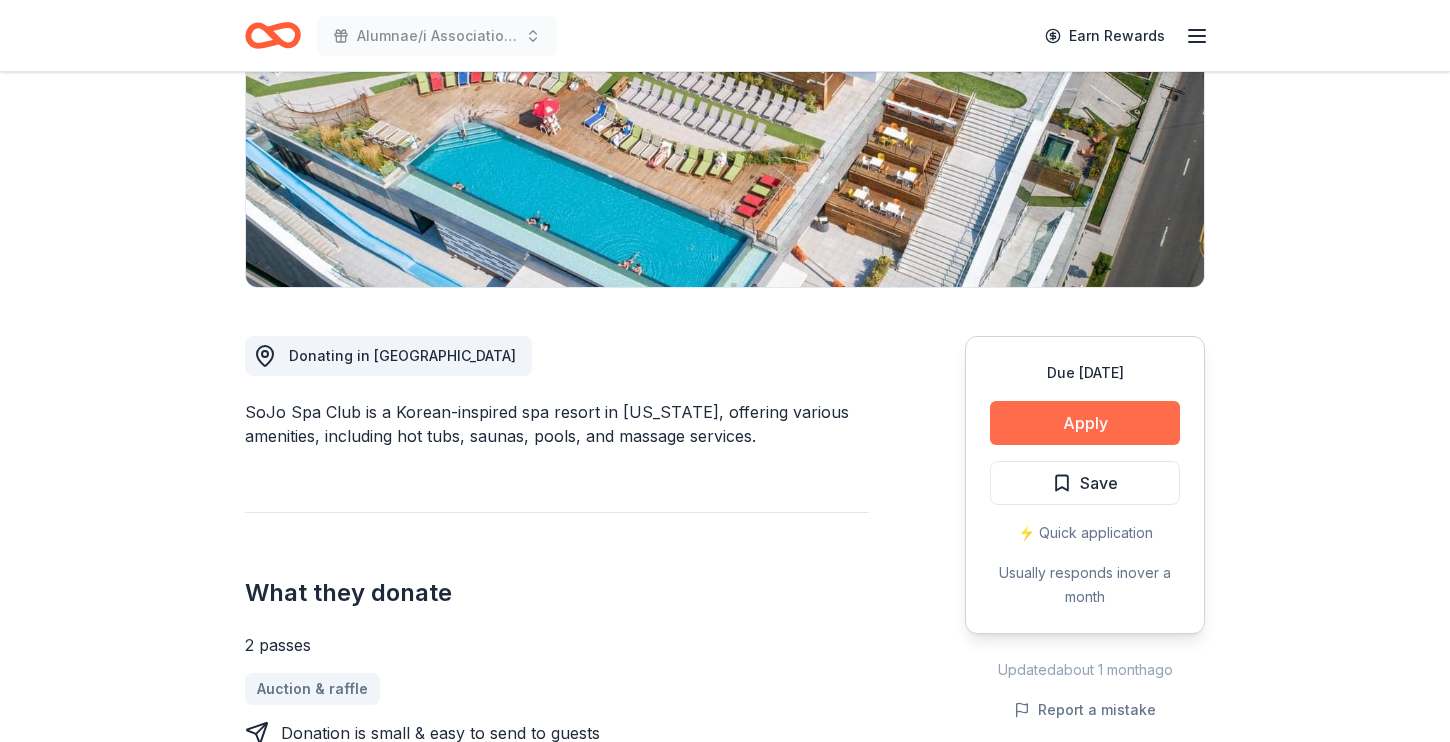 click on "Apply" at bounding box center (1085, 423) 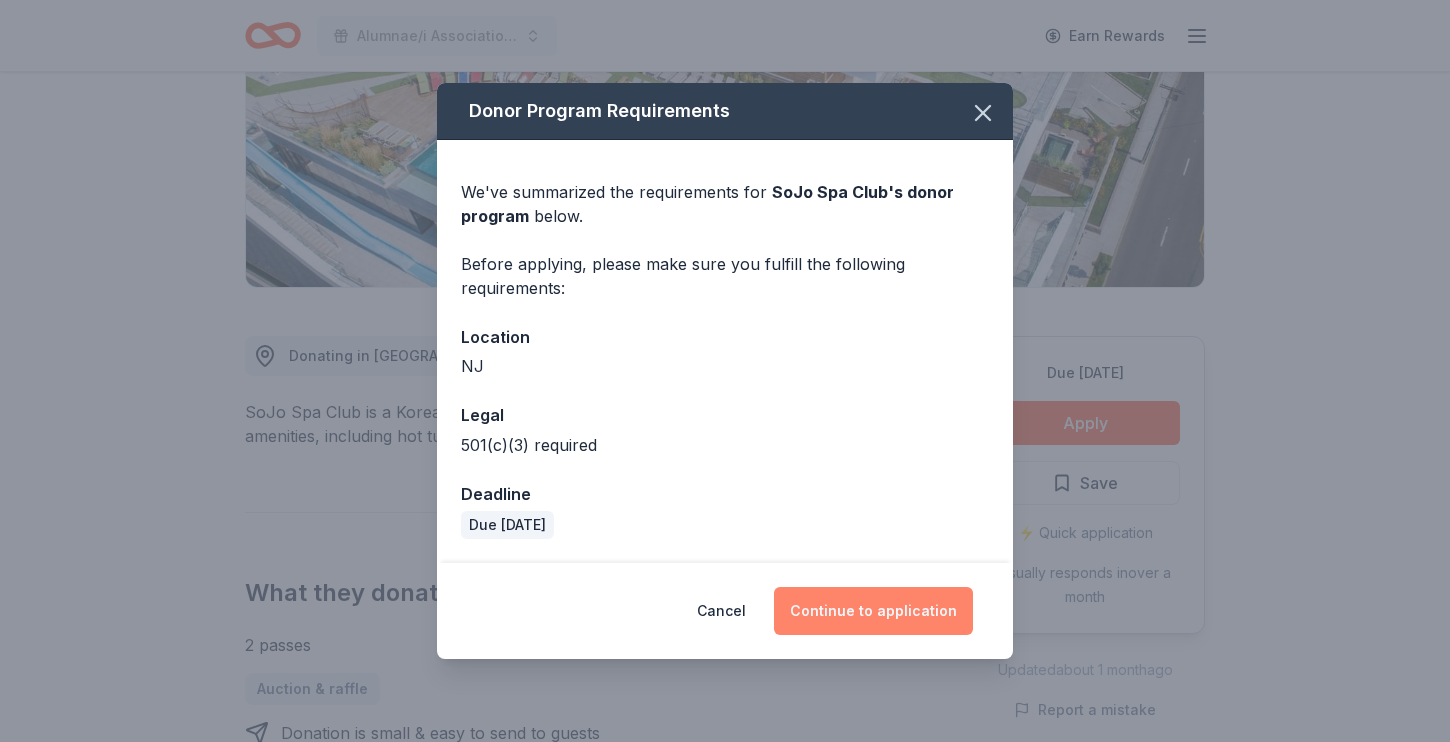 click on "Continue to application" at bounding box center (873, 611) 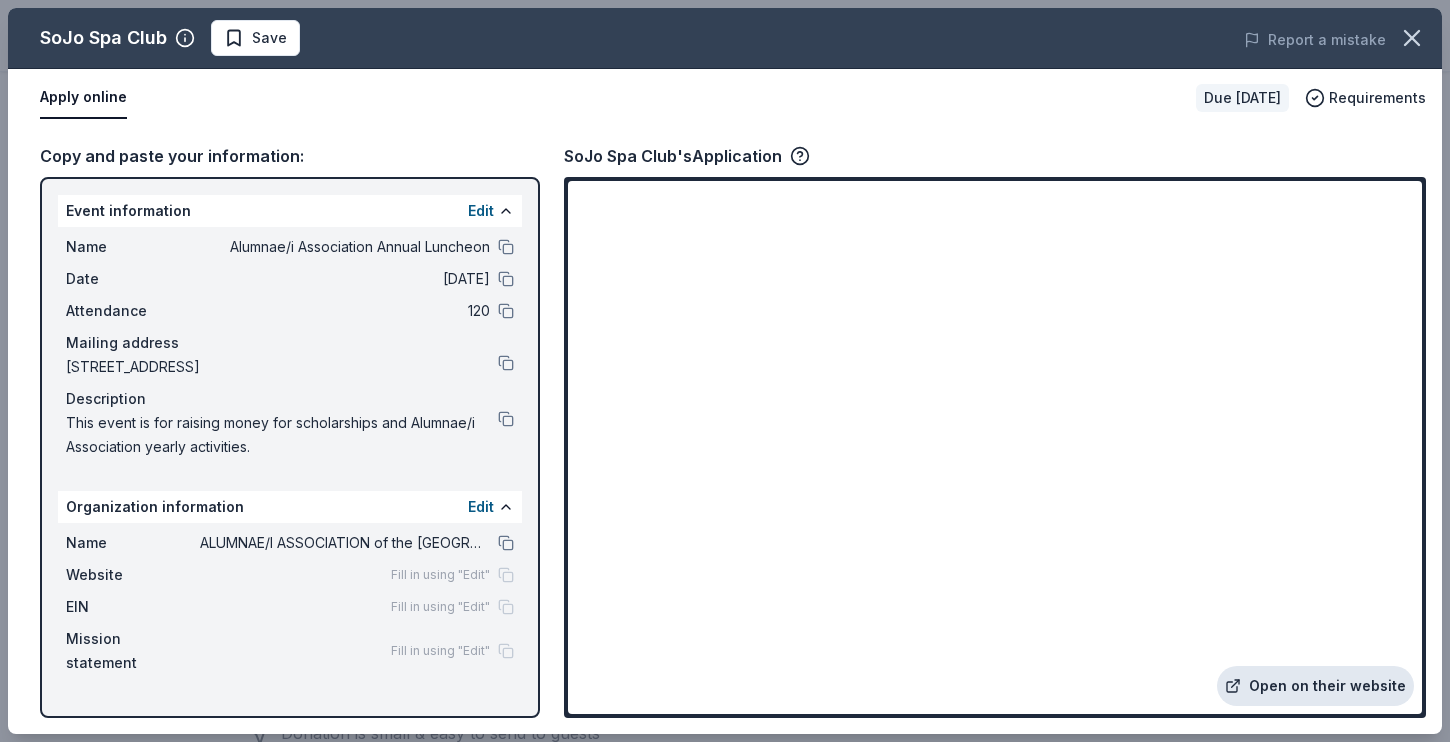 click on "Open on their website" at bounding box center (1315, 686) 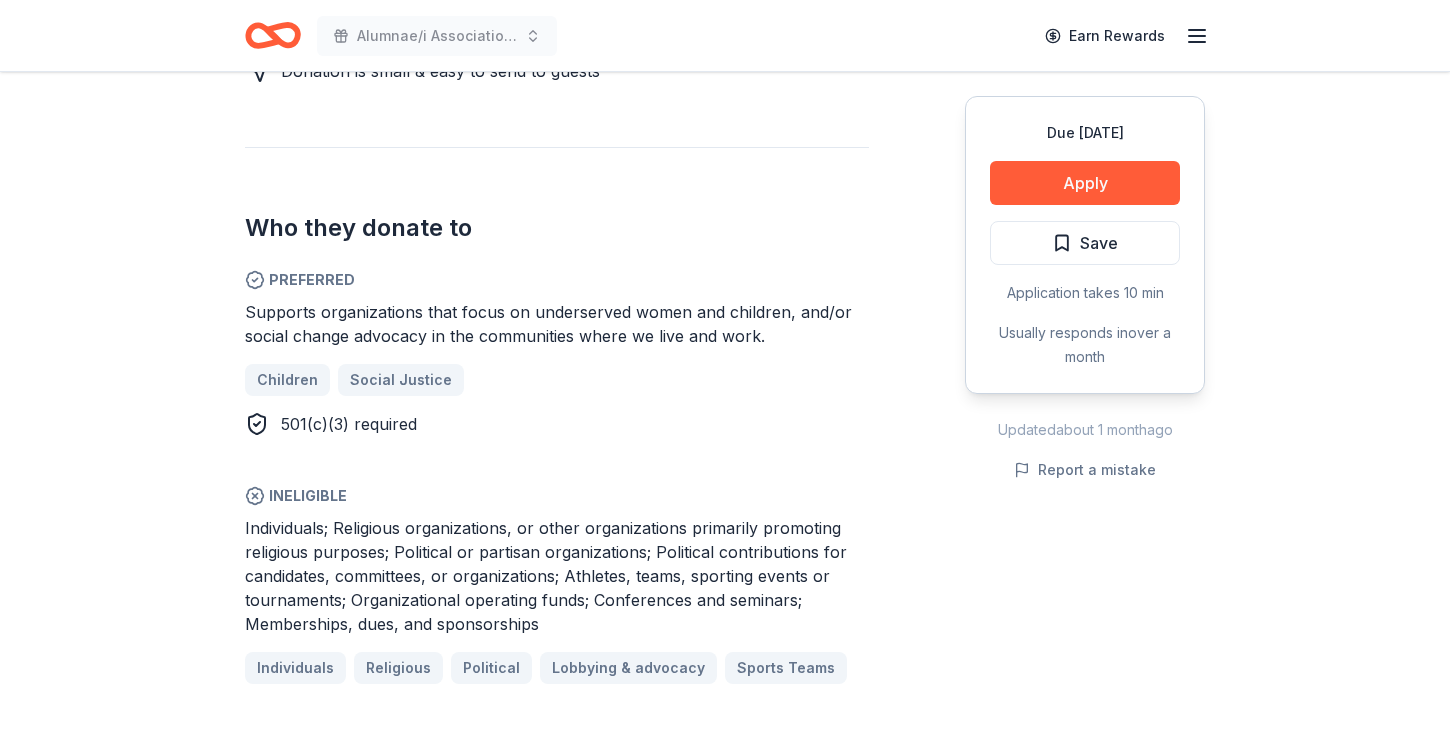 scroll, scrollTop: 1080, scrollLeft: 0, axis: vertical 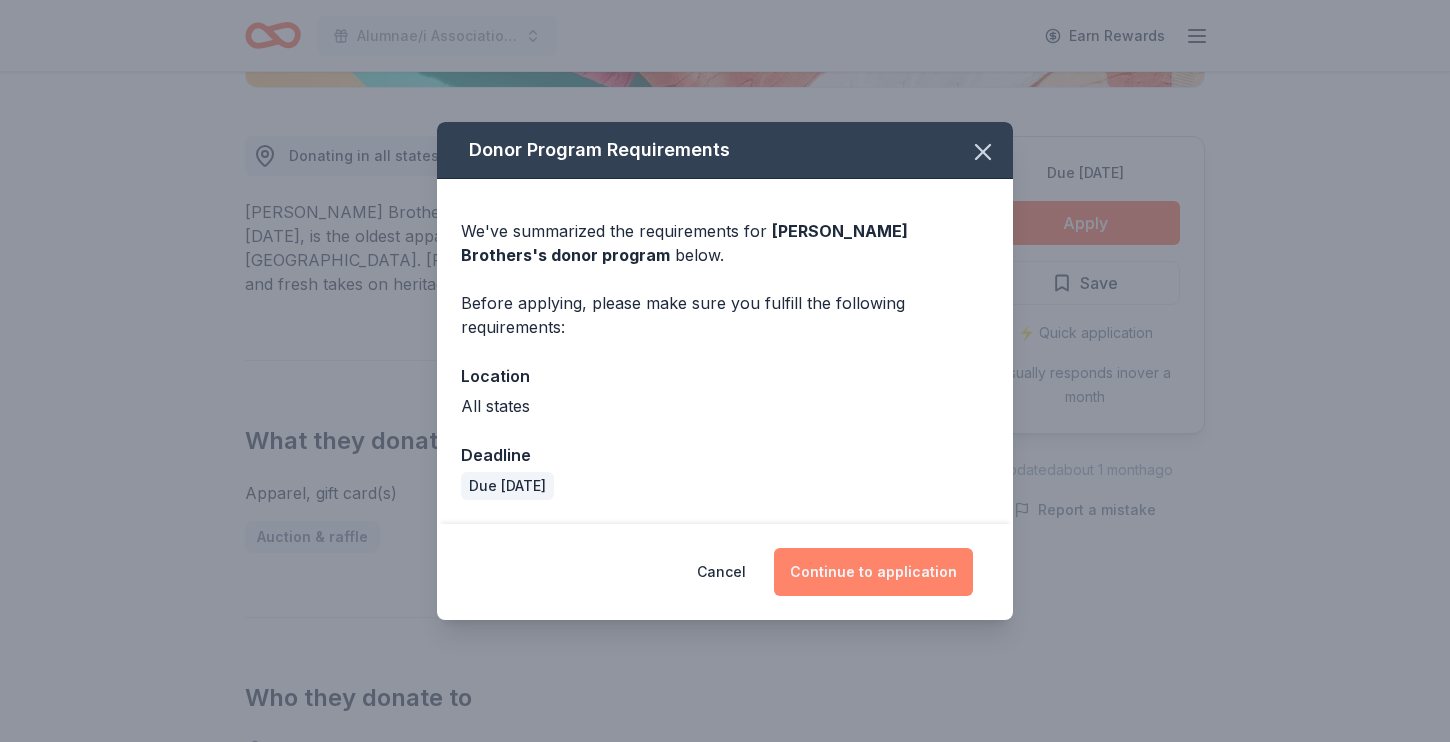click on "Continue to application" at bounding box center (873, 572) 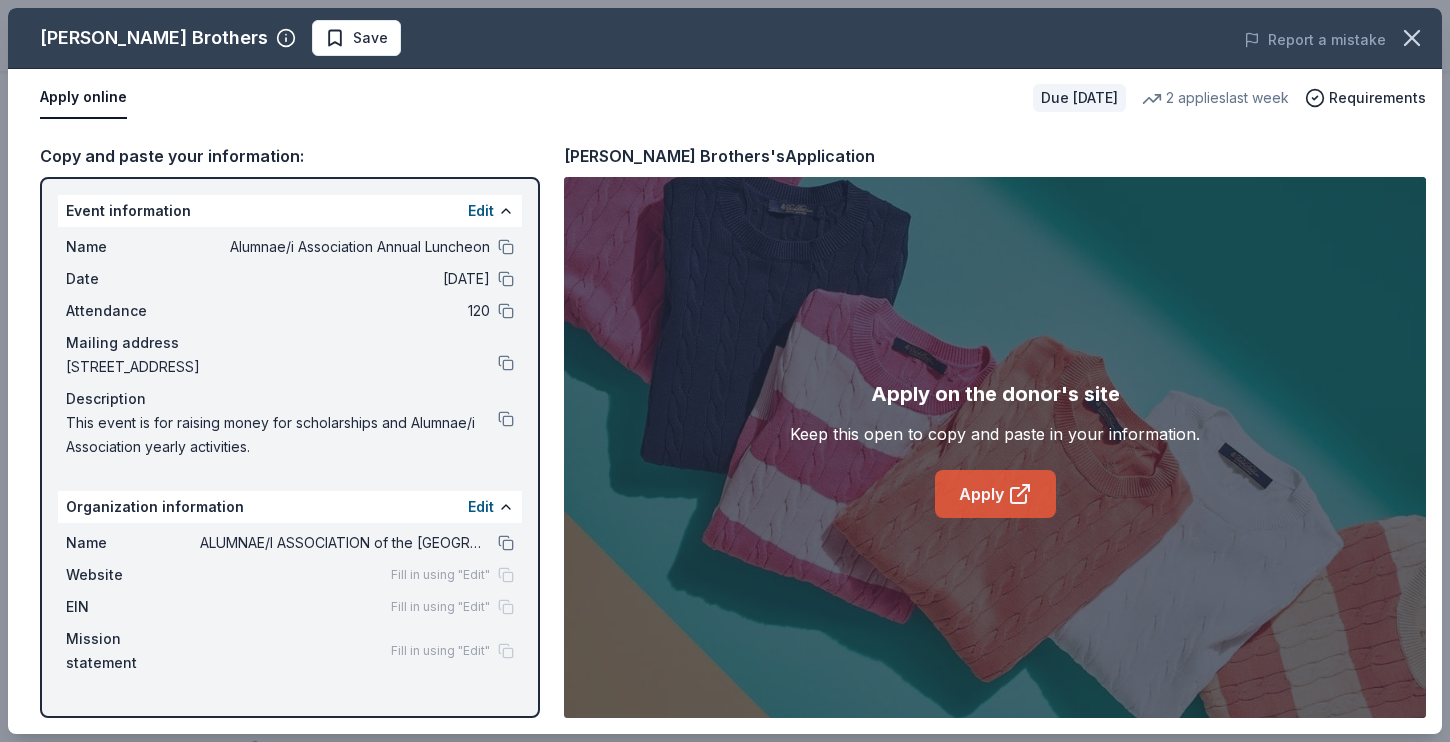 click on "Apply" at bounding box center (995, 494) 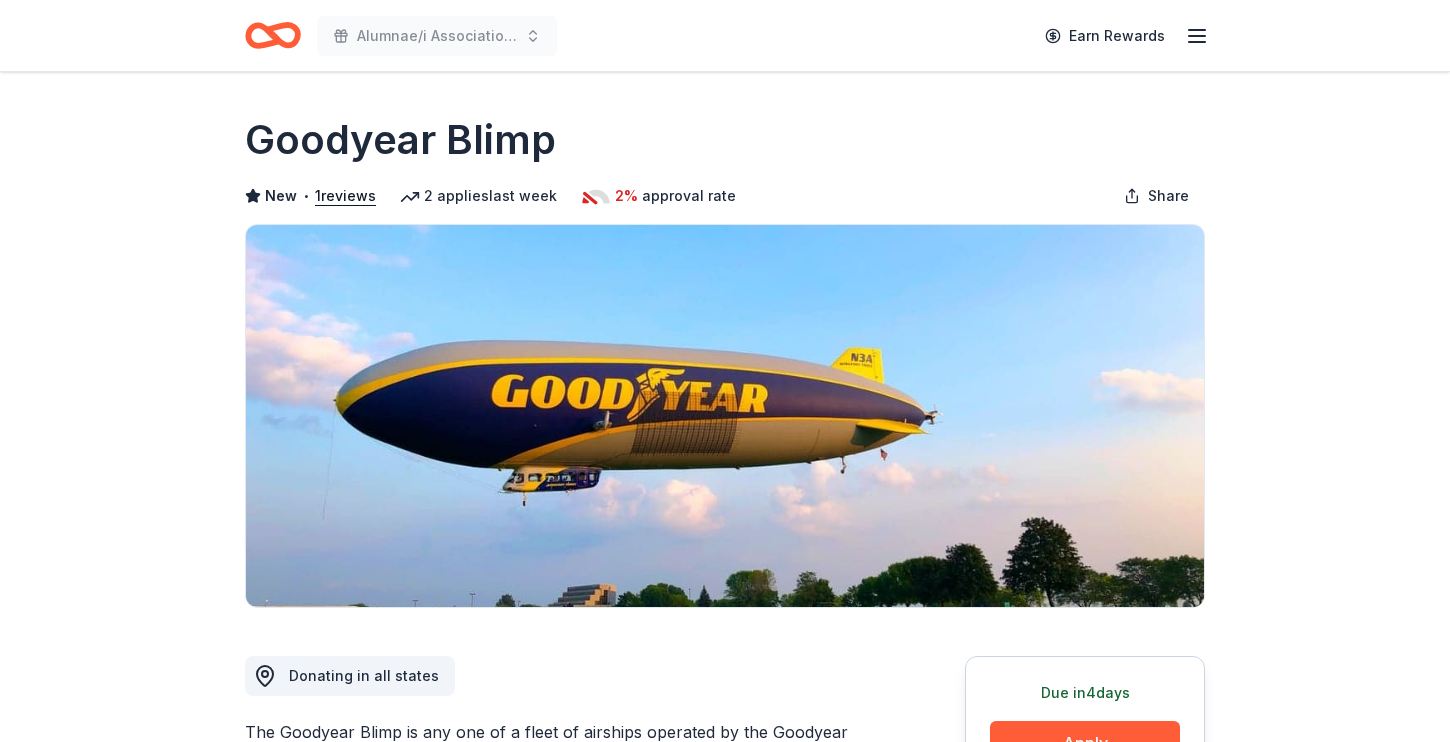 scroll, scrollTop: 0, scrollLeft: 0, axis: both 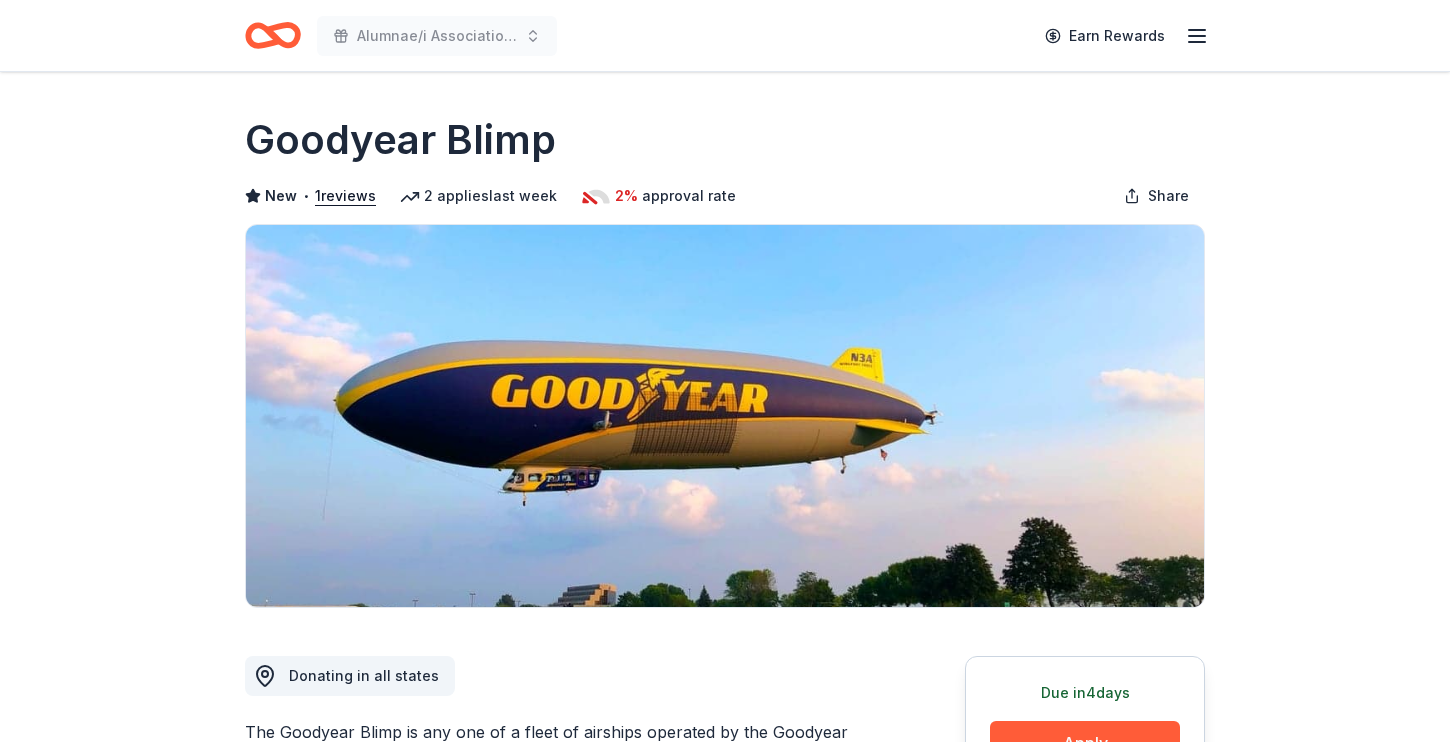 click on "Due in  4  days Share Goodyear Blimp New • 1  reviews 2   applies  last week 2% approval rate Share Donating in all states The Goodyear Blimp is any one of a fleet of airships operated by the Goodyear Tire and Rubber Company. They are mainly used for advertising purposes or securing aerial views of sporting events, but they offer rides on Goodyear blimps as well. What they donate 1 blimp ride certificate good for 2 people Auction & raffle Donation can be shipped to you Donation is small & easy to send to guests Who they donate to  Preferred 501(c)(3) required  Ineligible Individuals or family reunions; Political, legislative, or lobbying organizations; Religious endeavors or organizations; Concerts, beauty contests, fashion shows or other entertainment events; Fraternal organizations and related events; Local sports or athletic teams; Service clubs or organizations; Travel or organized field trips; Marketing sponsorships, cause marketing or advertising projects Individuals Political Lobbying & advocacy 2% 2" at bounding box center [725, 1616] 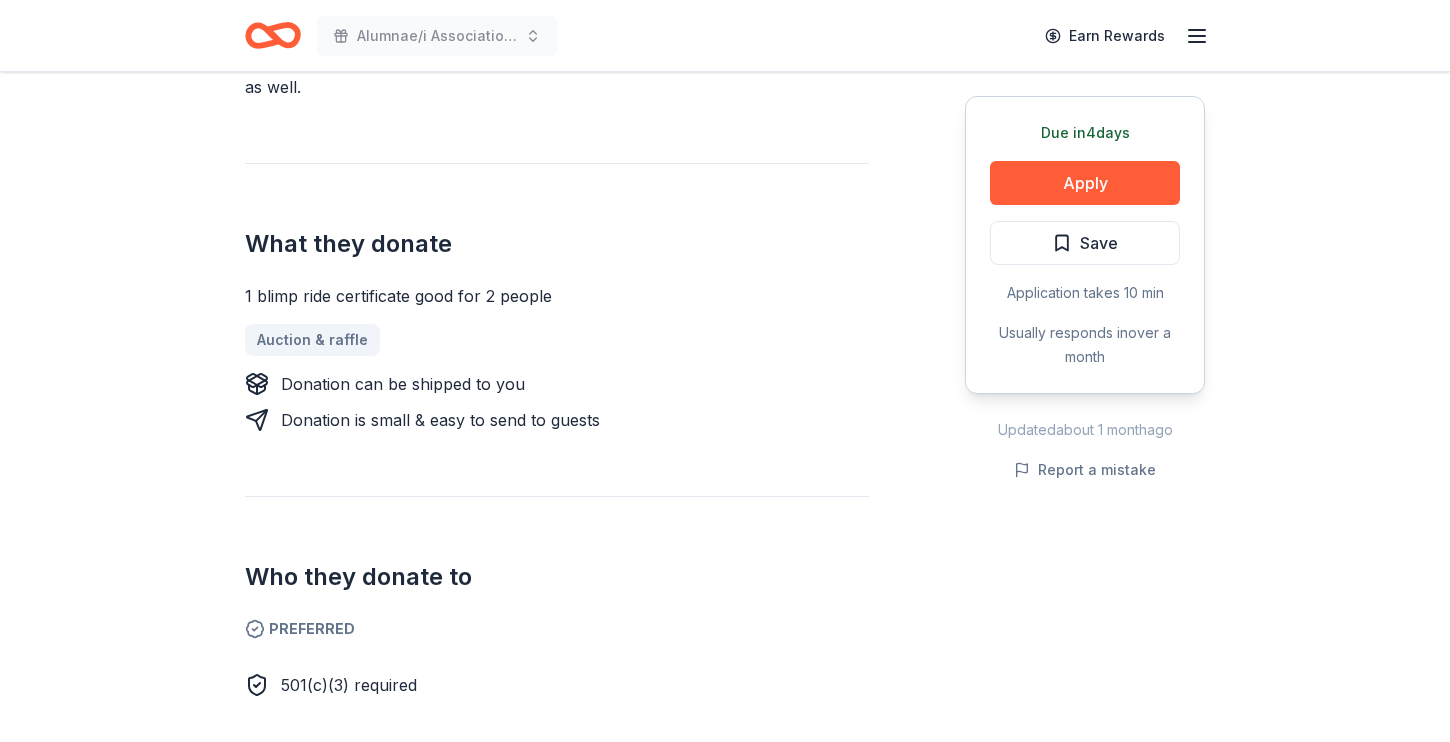 scroll, scrollTop: 720, scrollLeft: 0, axis: vertical 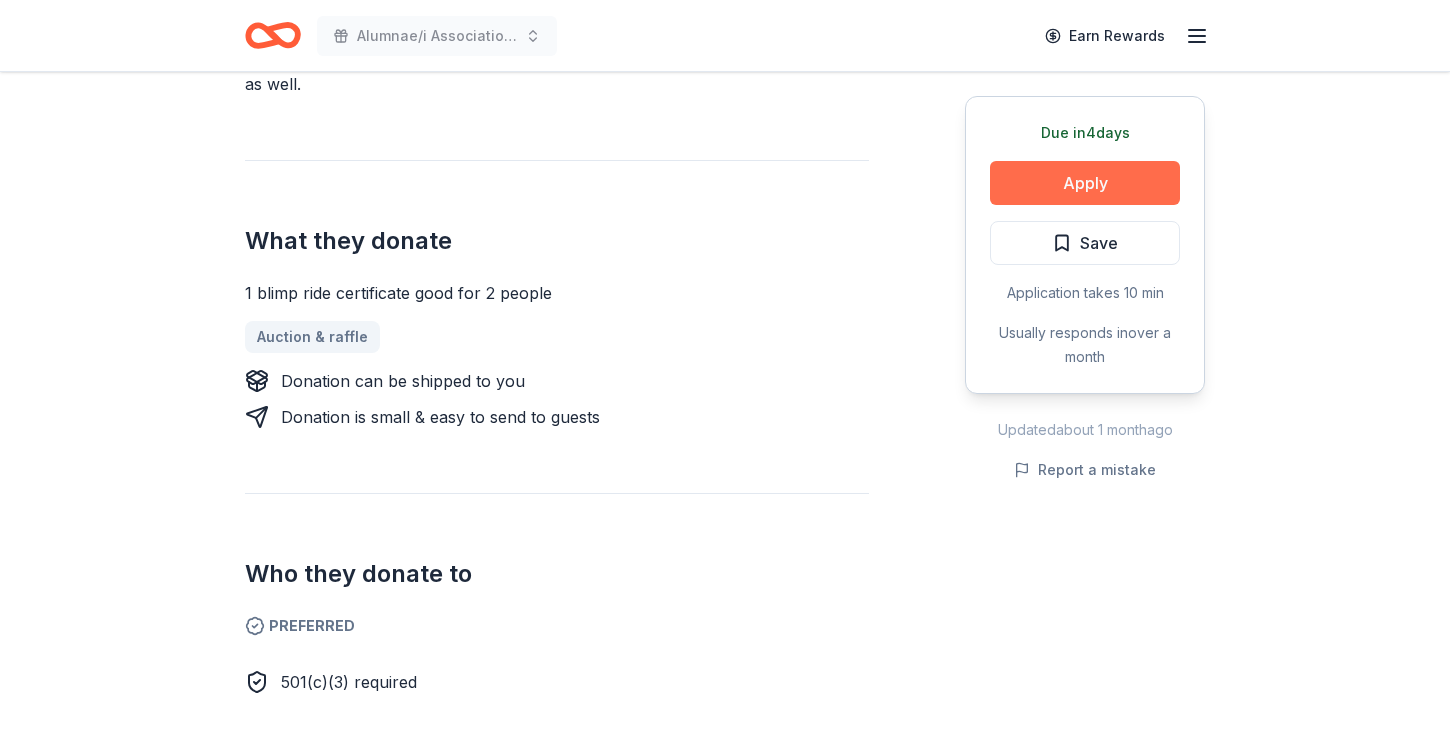 click on "Apply" at bounding box center (1085, 183) 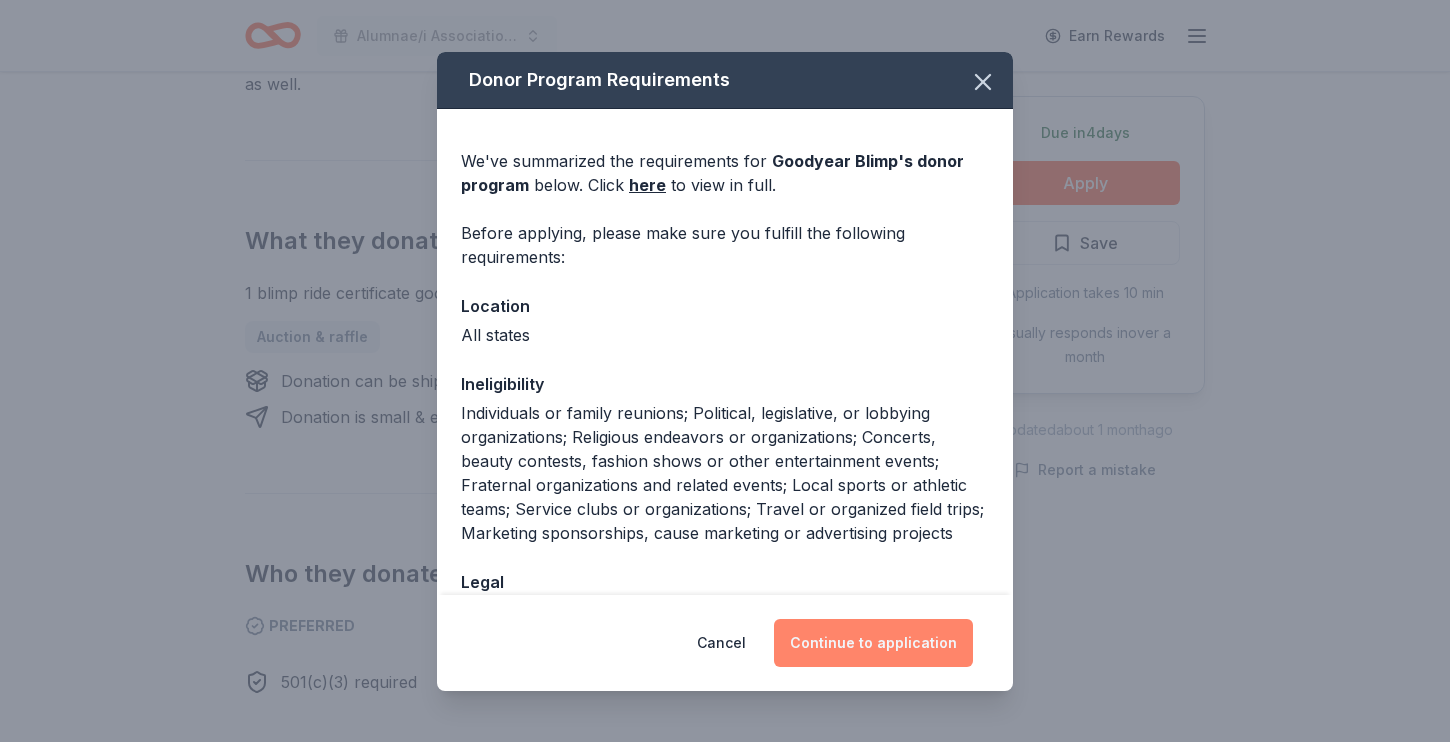 click on "Continue to application" at bounding box center (873, 643) 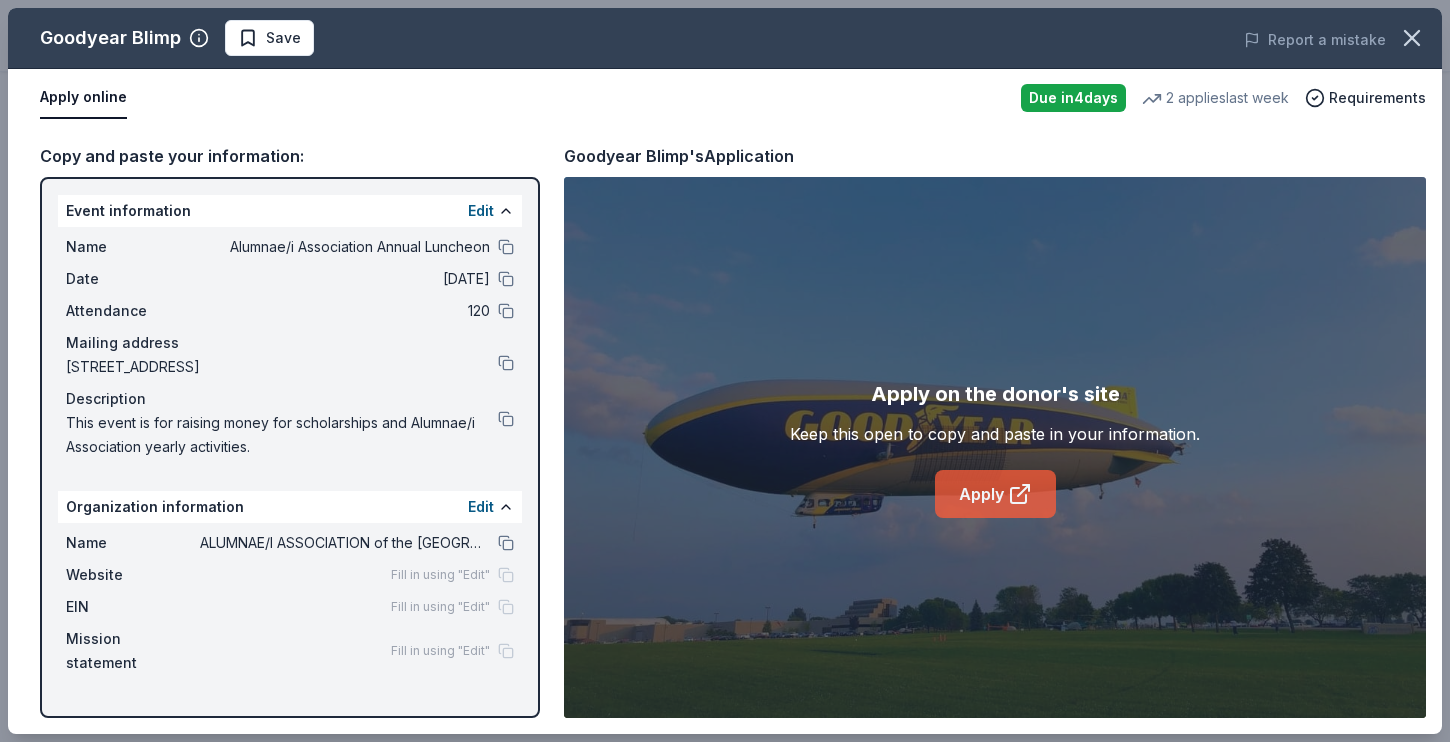 click on "Apply" at bounding box center [995, 494] 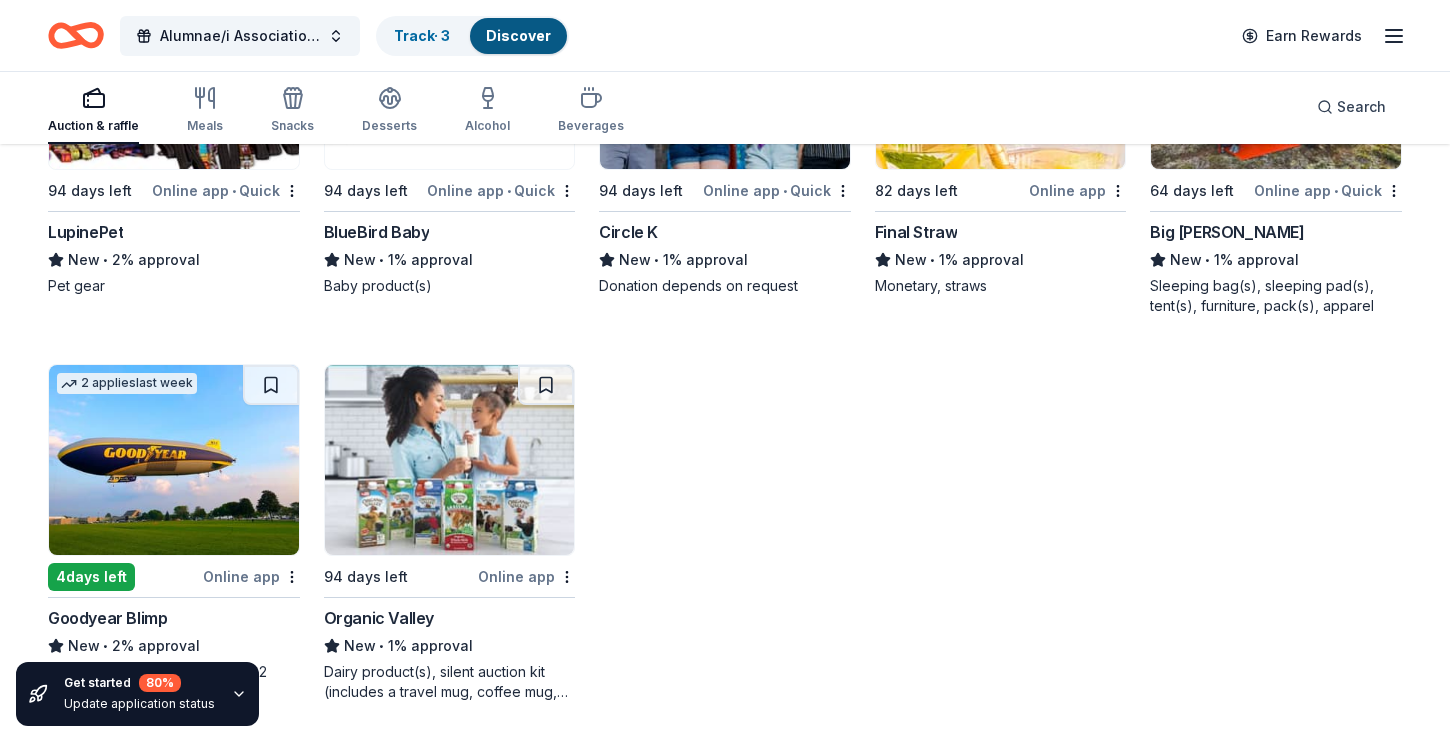 scroll, scrollTop: 0, scrollLeft: 0, axis: both 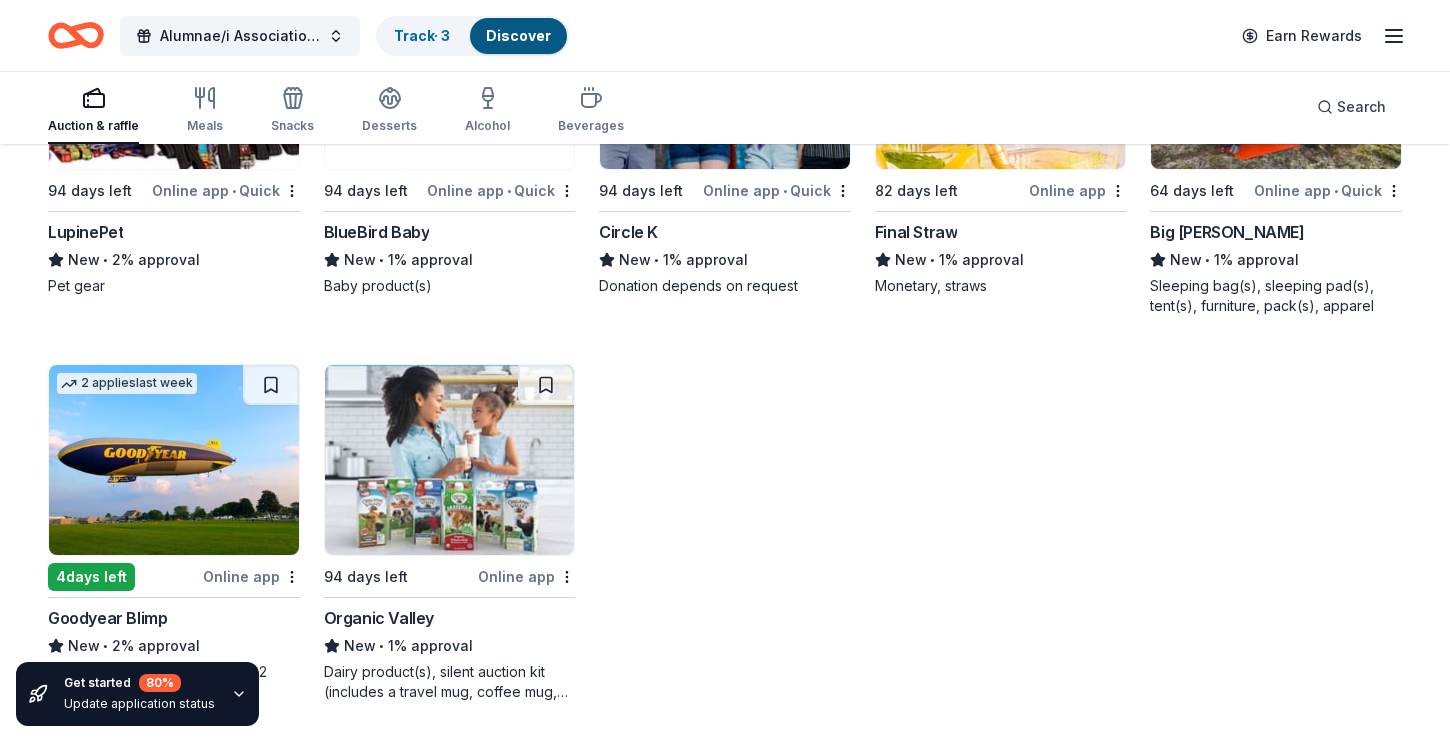 click on "Local 110 days left Online app • Quick Alstede Farms New • 47% approval Food, gift certificate(s), ticket(s) Top rated 8   applies  last week 68 days left Online app Total Wine 5.0 • 75% approval Winery Direct Wines offered at 30% off in all locations except CT, MA, and other select markets; Private Wine Class for 20 people in all locations except available in WI, CO, and other select markets Top rated 8   applies  last week 96 days left Online app Oriental Trading 4.8 • 56% approval Donation depends on request Local 94 days left Online app Ethan & the Bean New Coffee, baked goods, gift cards Local 94 days left Online app • Quick Chick-fil-A (Morris Plains) New Food, promotional card(s) Top rated 3   applies  last week 103 days left Online app Wawa Foundation 4.8 • 81% approval Wawa brand fruit drinks, teas, or water; Wawa gift basket (includes Wawa products and coupons) Top rated 24   applies  last week 94 days left Online app • Quick BarkBox 5.0 • 69% approval Dog toy(s), dog food Local New" at bounding box center (725, -5563) 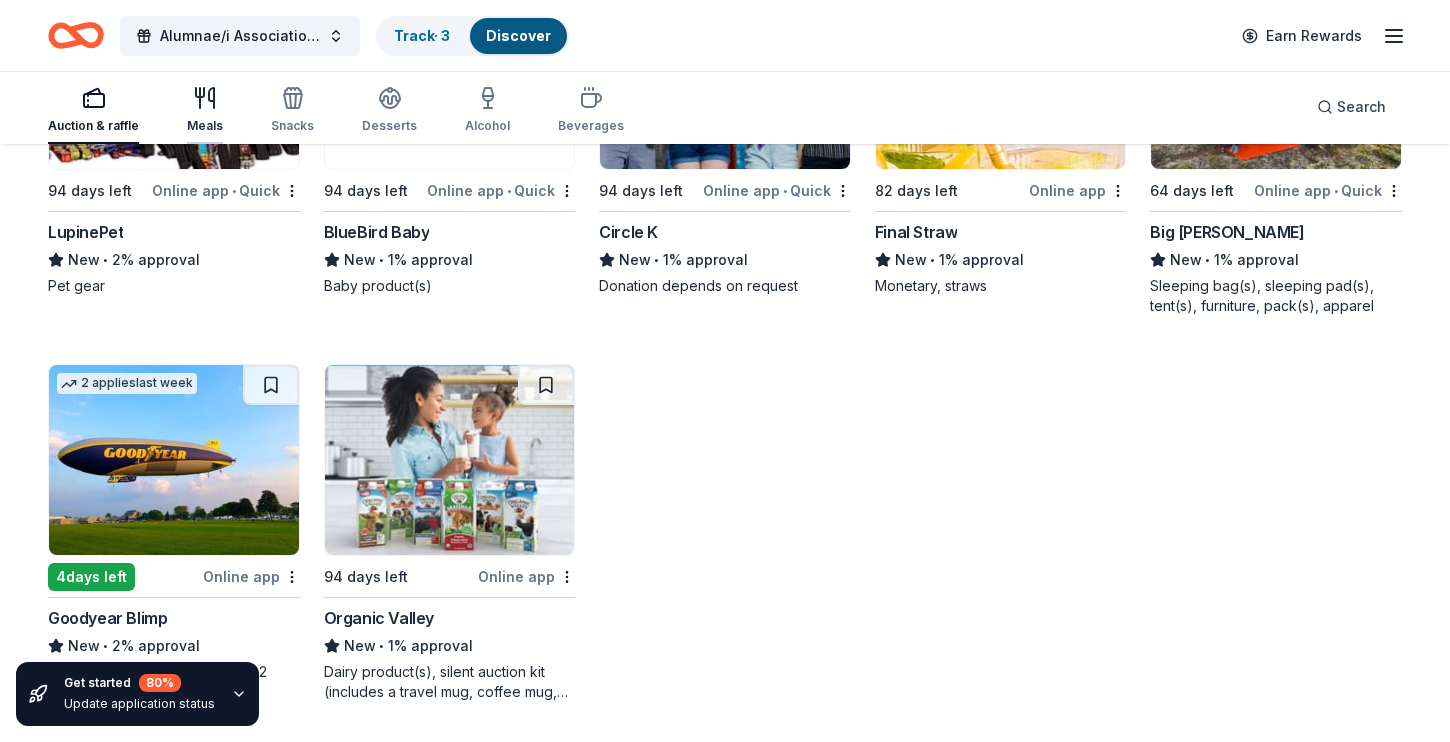 click 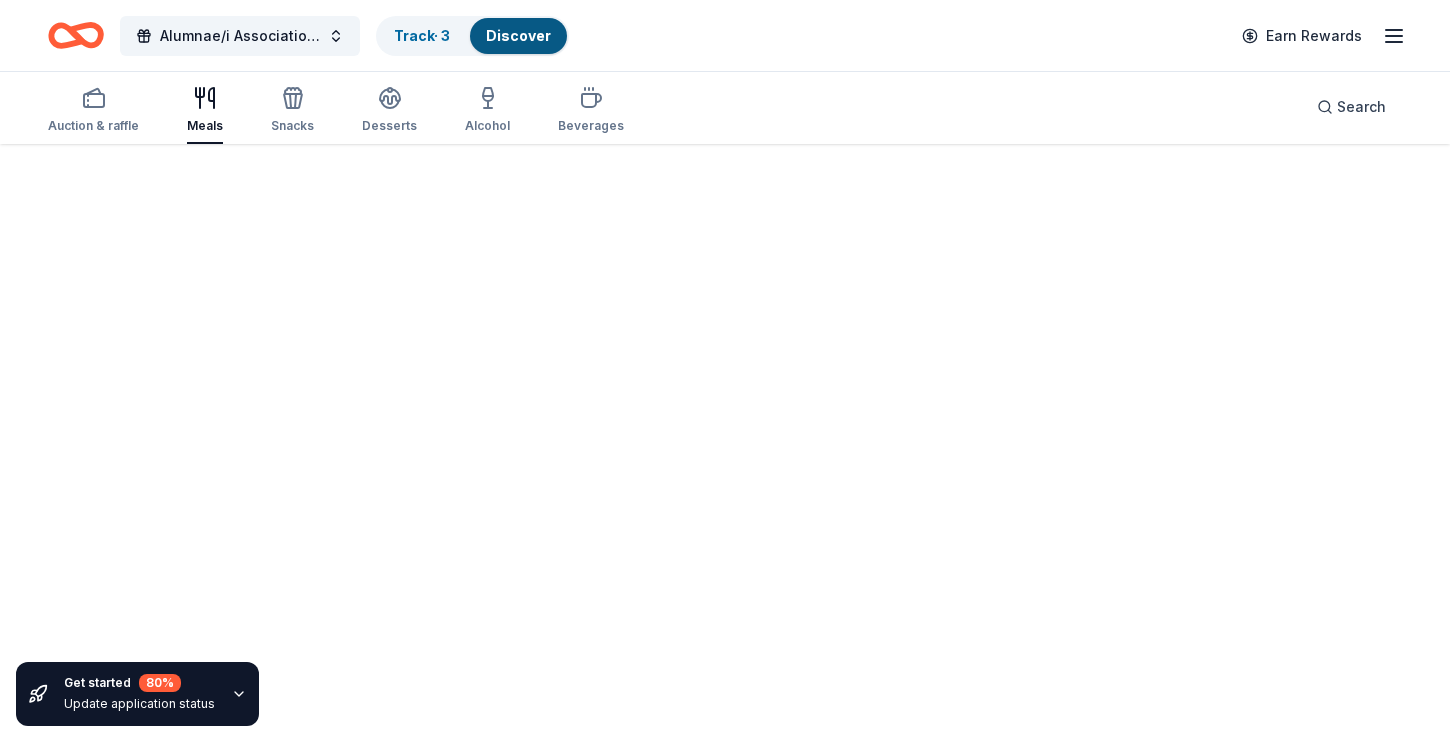 scroll, scrollTop: 0, scrollLeft: 0, axis: both 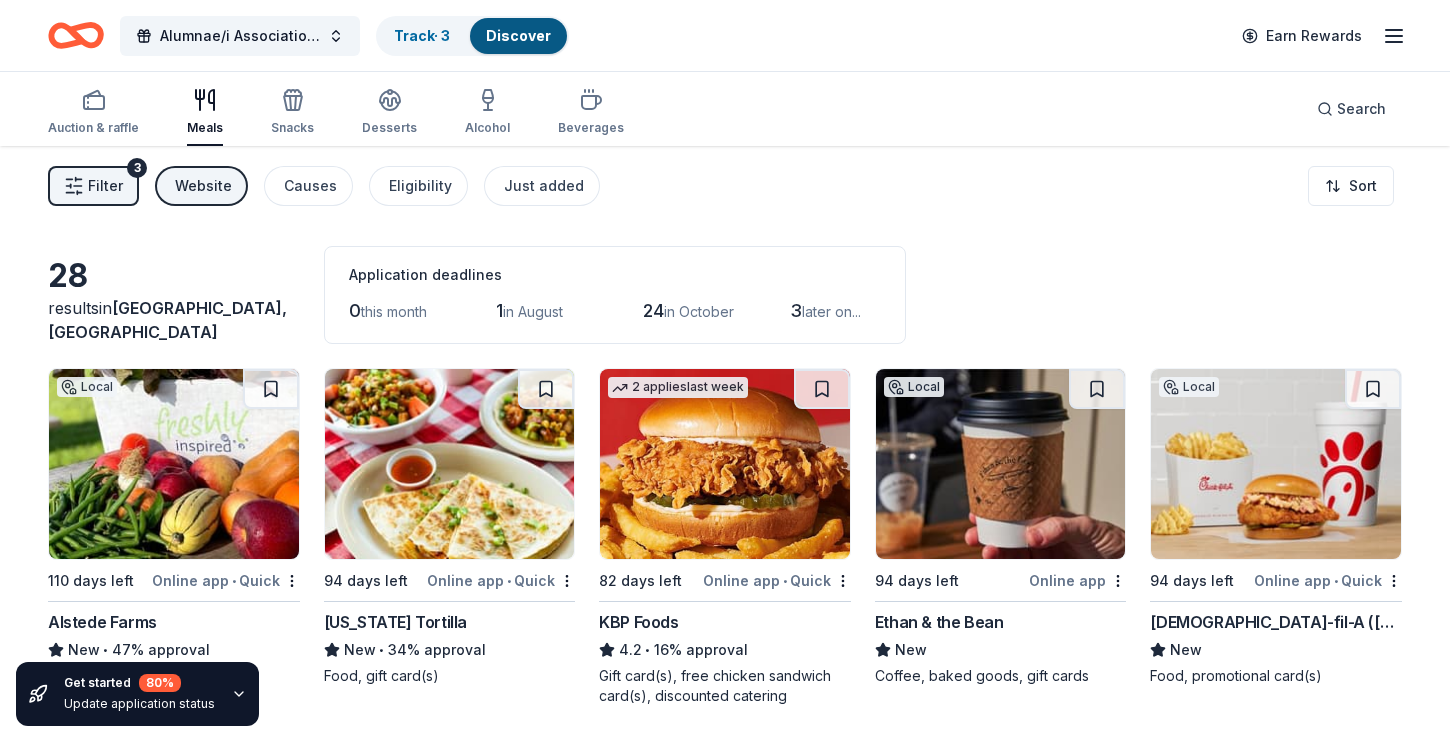 type 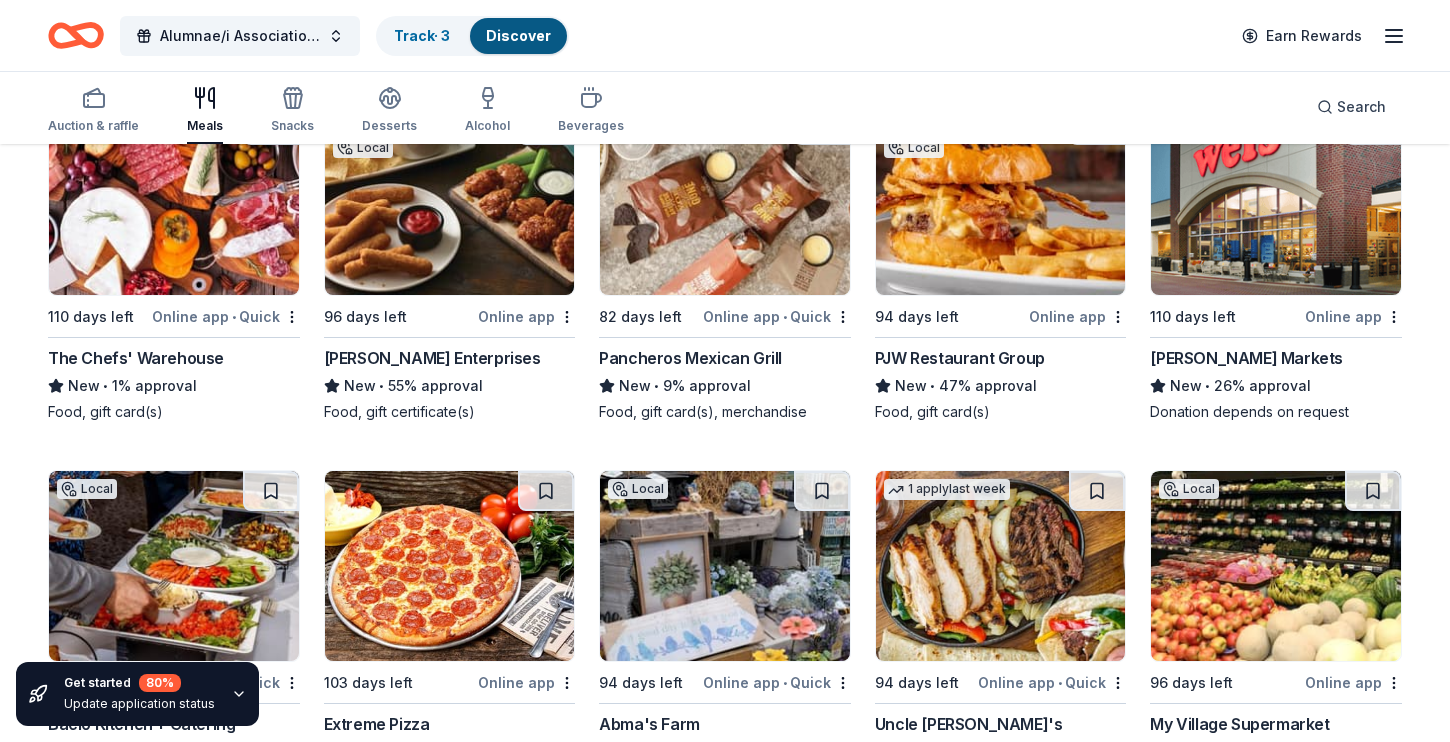 scroll, scrollTop: 1462, scrollLeft: 0, axis: vertical 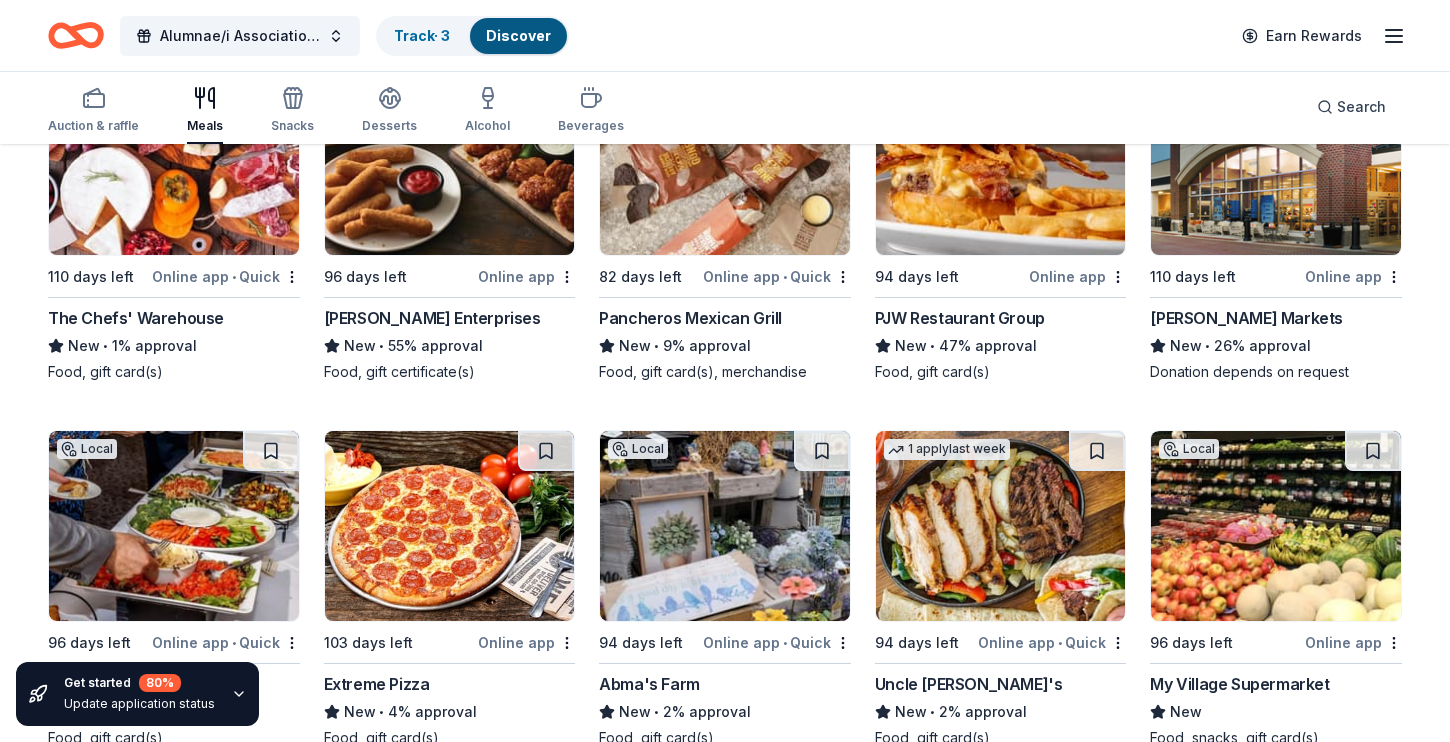 click on "The Chefs' Warehouse" at bounding box center [136, 318] 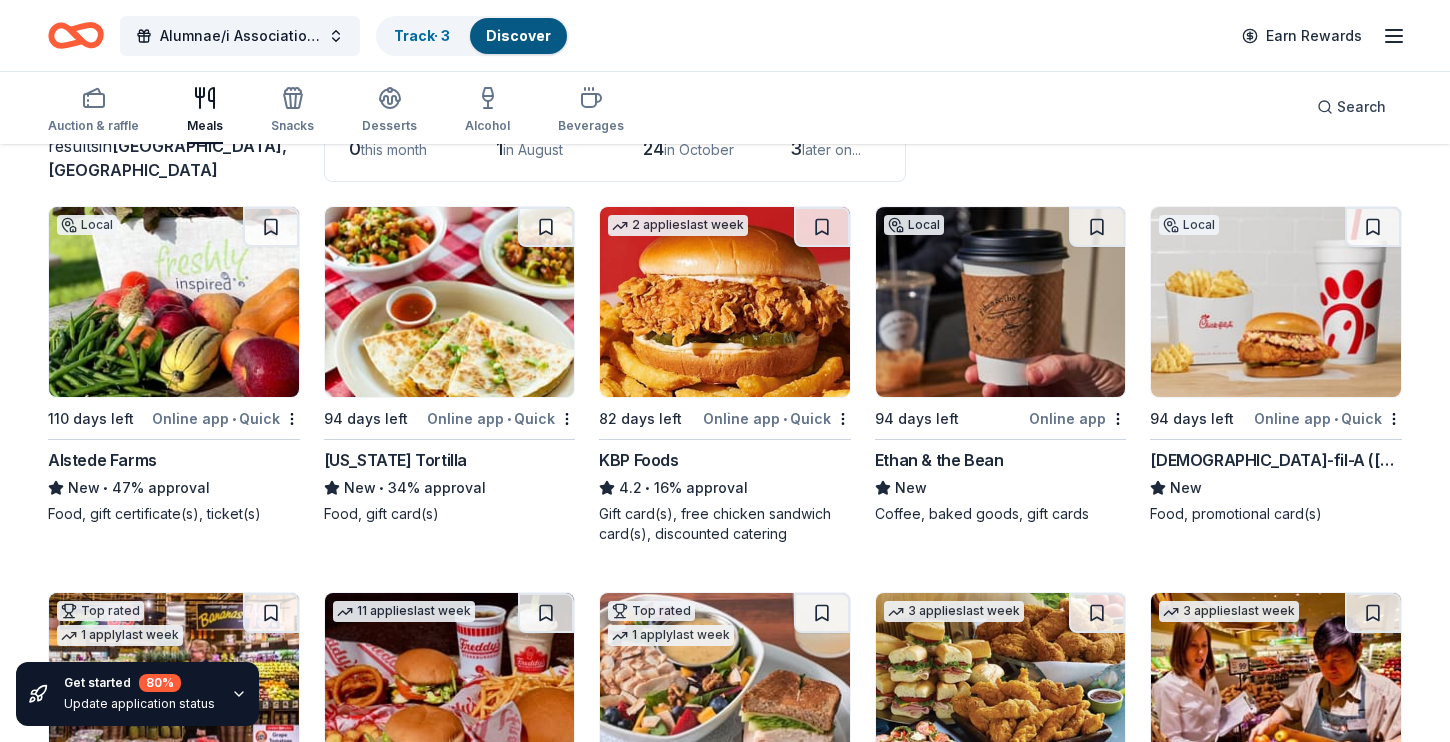 scroll, scrollTop: 154, scrollLeft: 0, axis: vertical 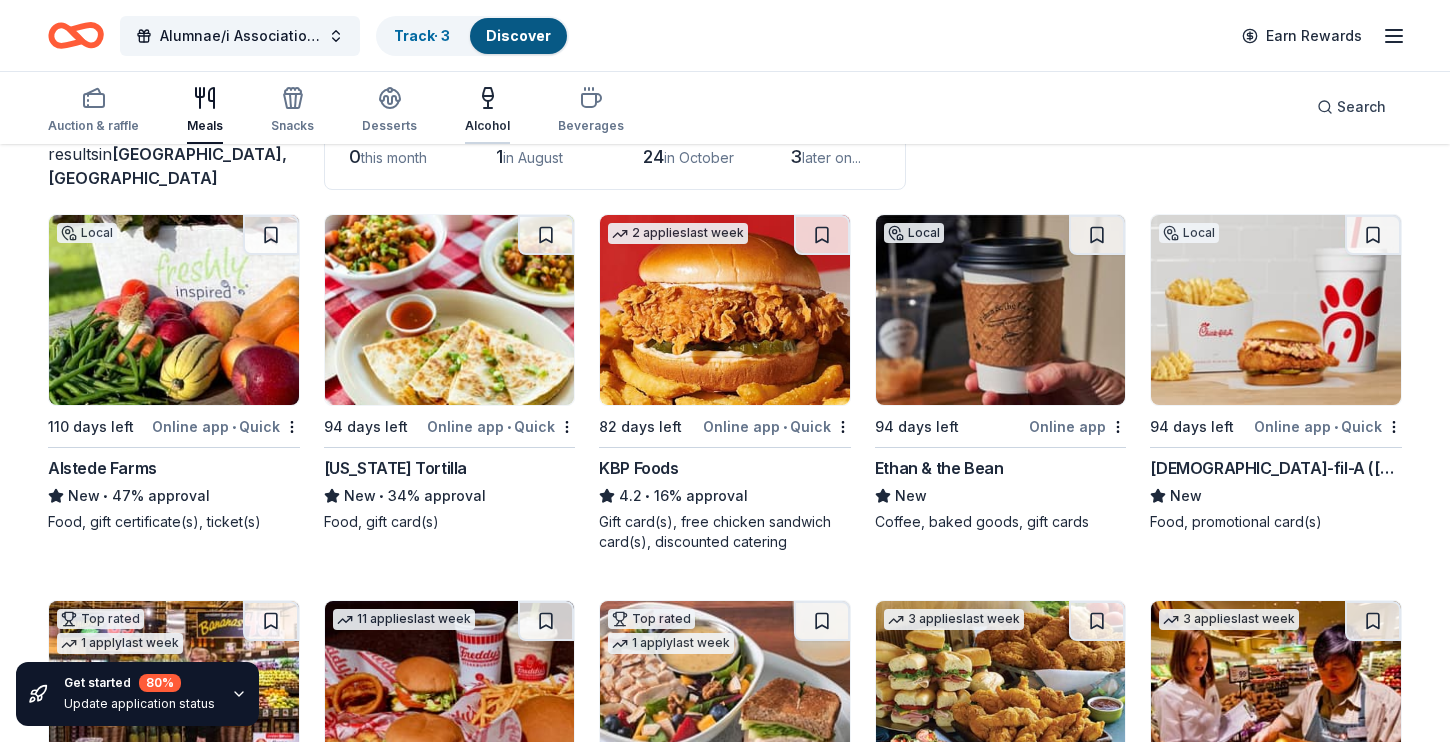 click on "Alcohol" at bounding box center (487, 110) 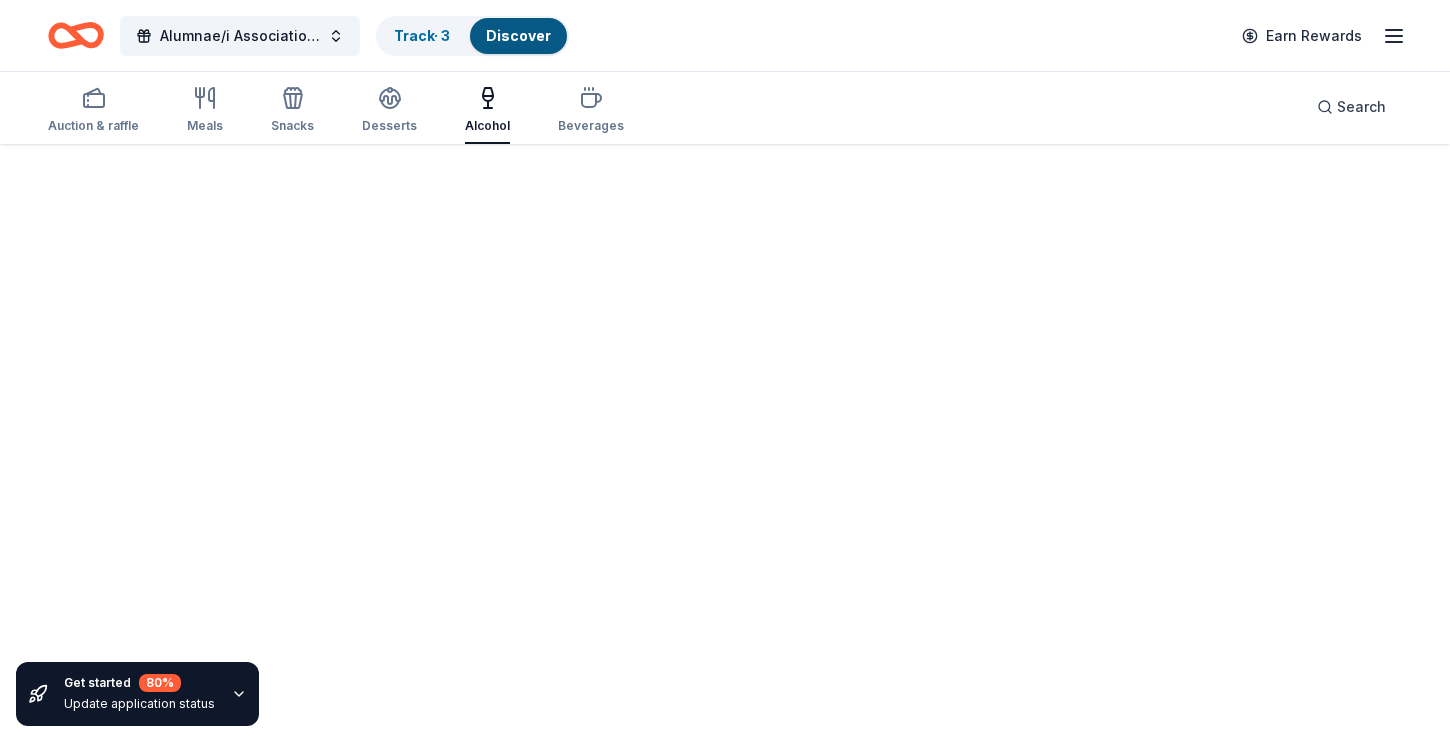 scroll, scrollTop: 0, scrollLeft: 0, axis: both 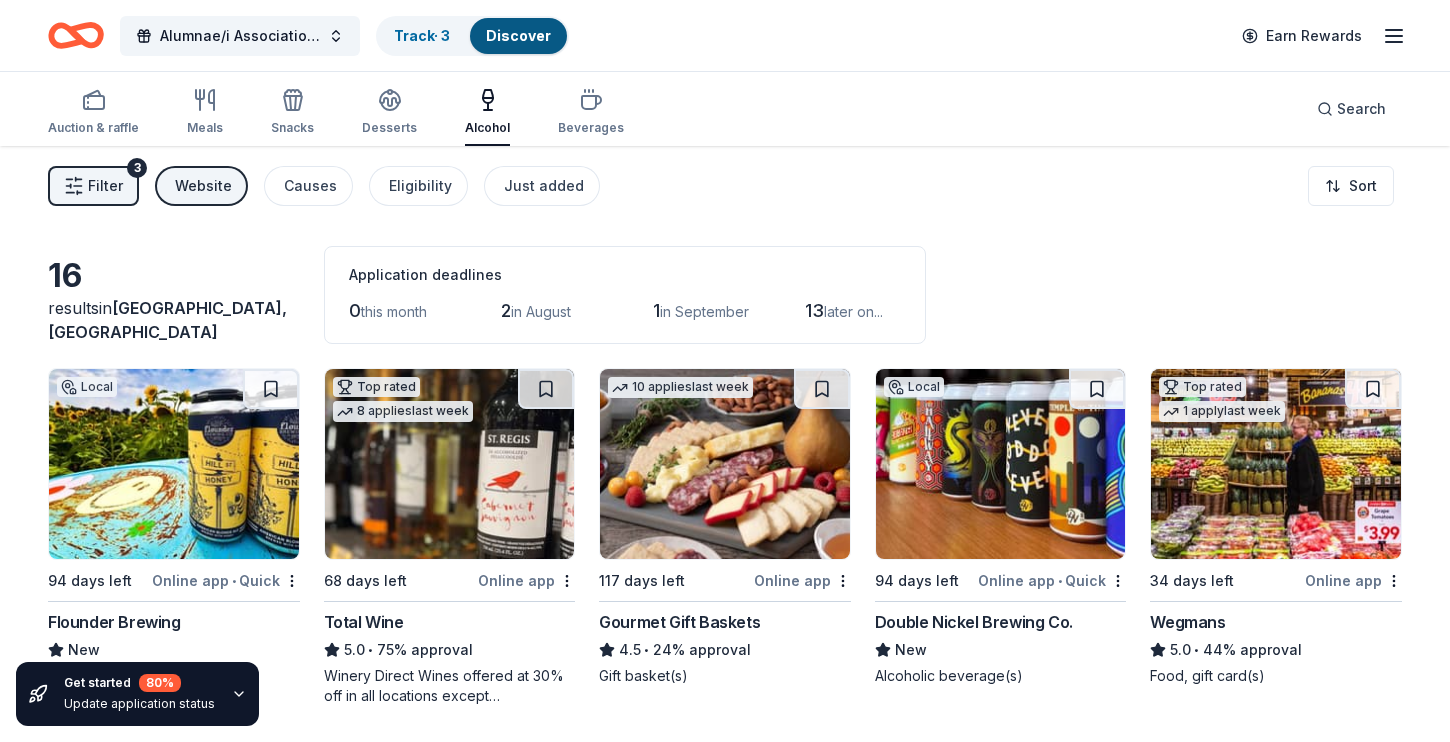 type 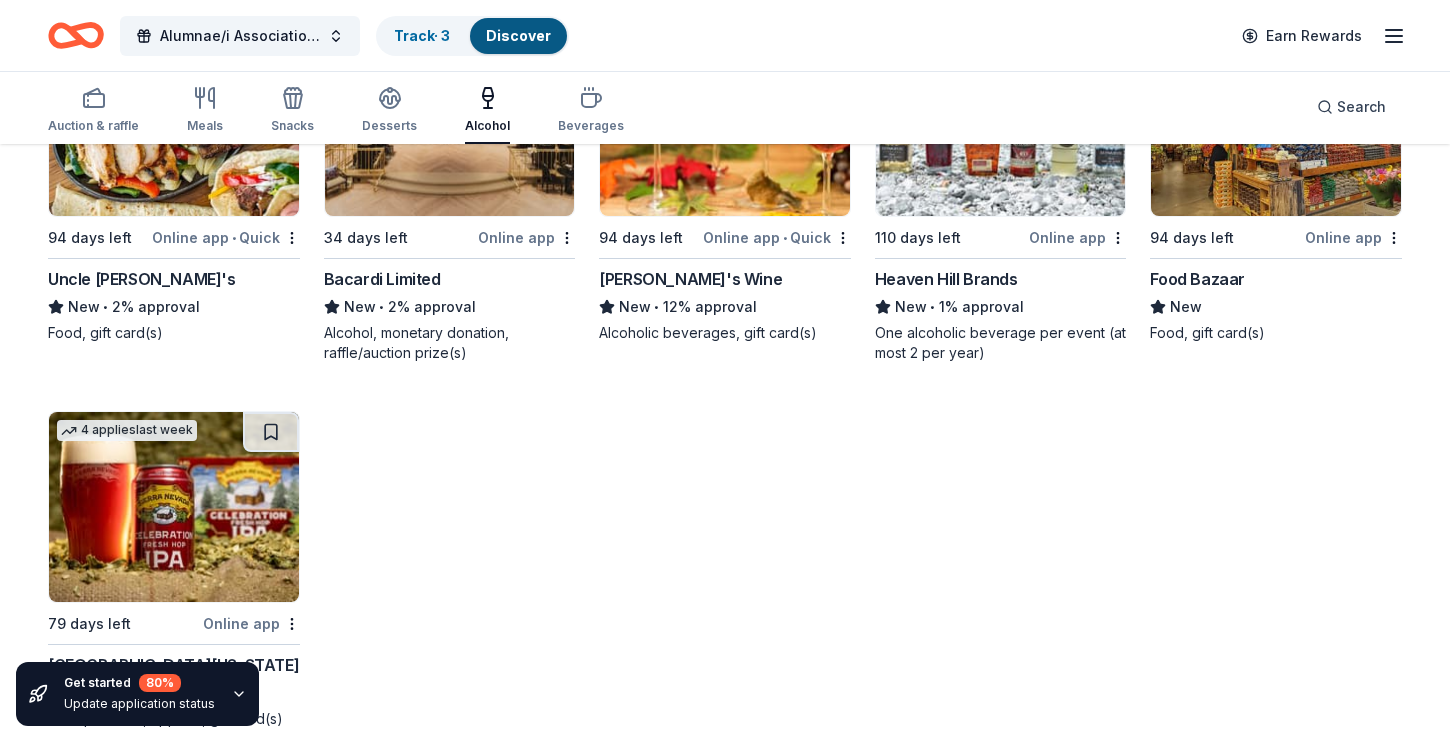 scroll, scrollTop: 1142, scrollLeft: 0, axis: vertical 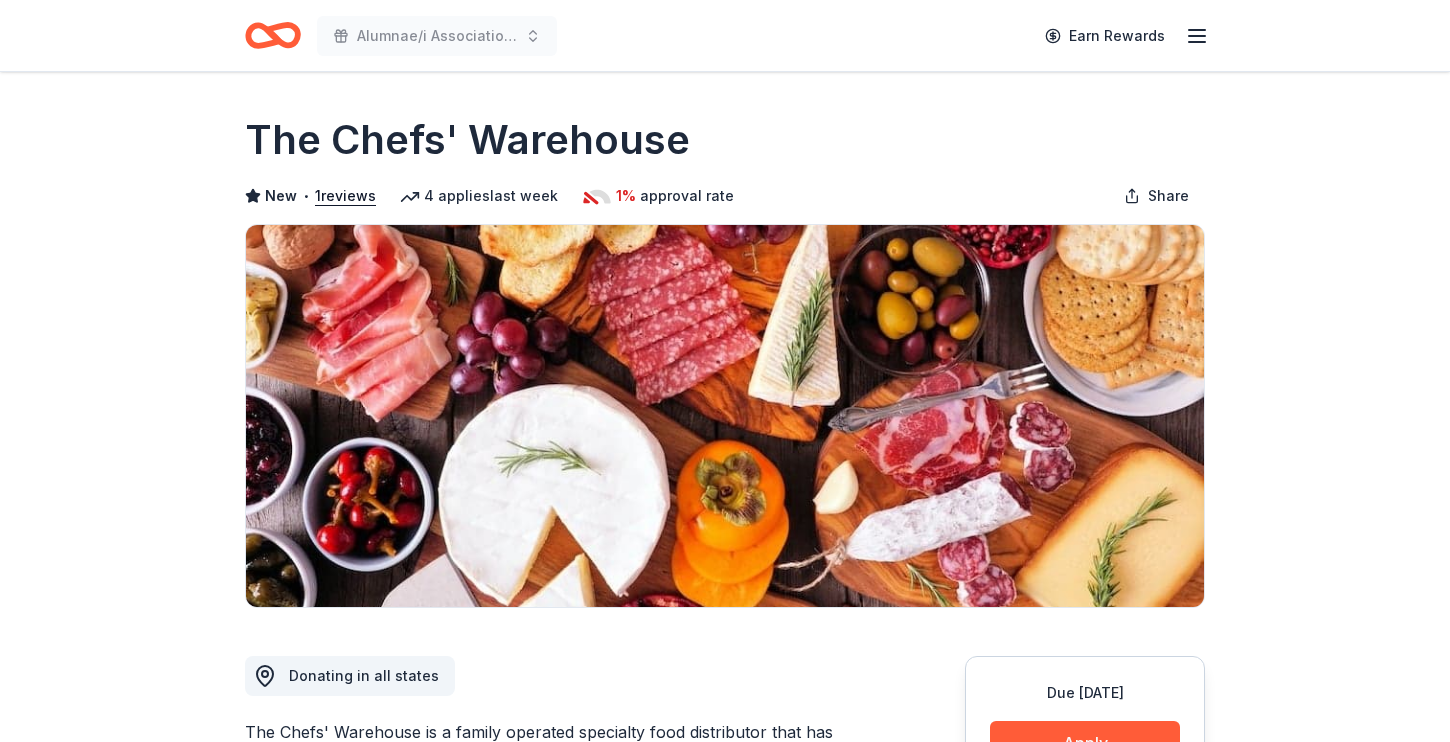 click on "Due [DATE] Share The Chefs' Warehouse New • 1  reviews 4   applies  last week 1% approval rate Share Donating in all states The Chefs' Warehouse is a family operated specialty food distributor that has been purveying high-quality artisan ingredients for chefs for over 30 years. Their mission is to provide the world’s greatest ingredients to [GEOGRAPHIC_DATA]’s best chefs. What they donate Food, gift card(s) Desserts Meals Auction & raffle Donation is small & easy to send to guests Who they donate to  Preferred 501(c)(3) preferred 1% approval rate 1 % approved 8 % declined 92 % no response The Chefs' Warehouse is  a selective donor :  be sure to spend extra time on this application if you want a donation. We ' re collecting data on   donation value ; check back soon. Due [DATE] Apply Save ⚡️ Quick application Usually responds in  over a month Updated  about [DATE] Report a mistake New • 1  reviews third dimension out reach inc [DATE] • Declined Leave a review Similar donors 2" at bounding box center [725, 1486] 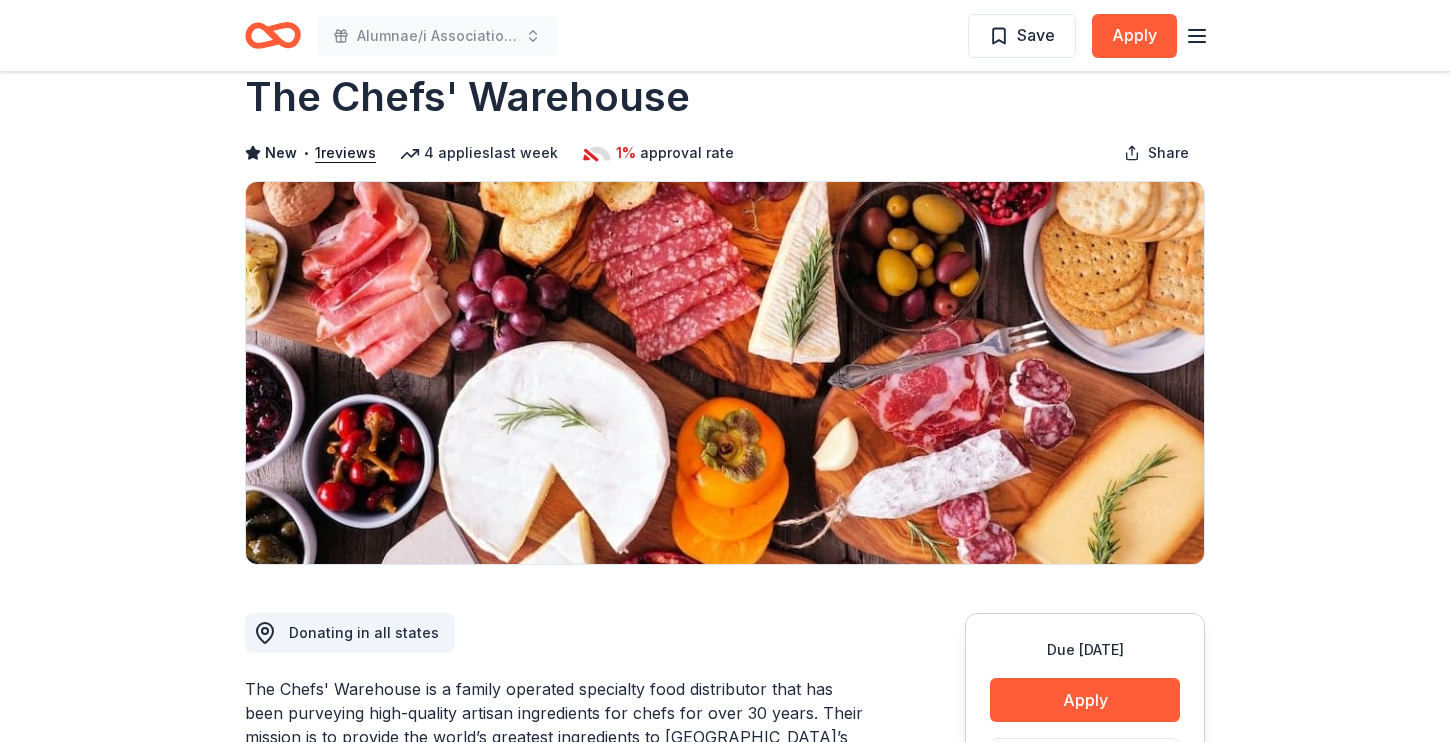 scroll, scrollTop: 0, scrollLeft: 0, axis: both 